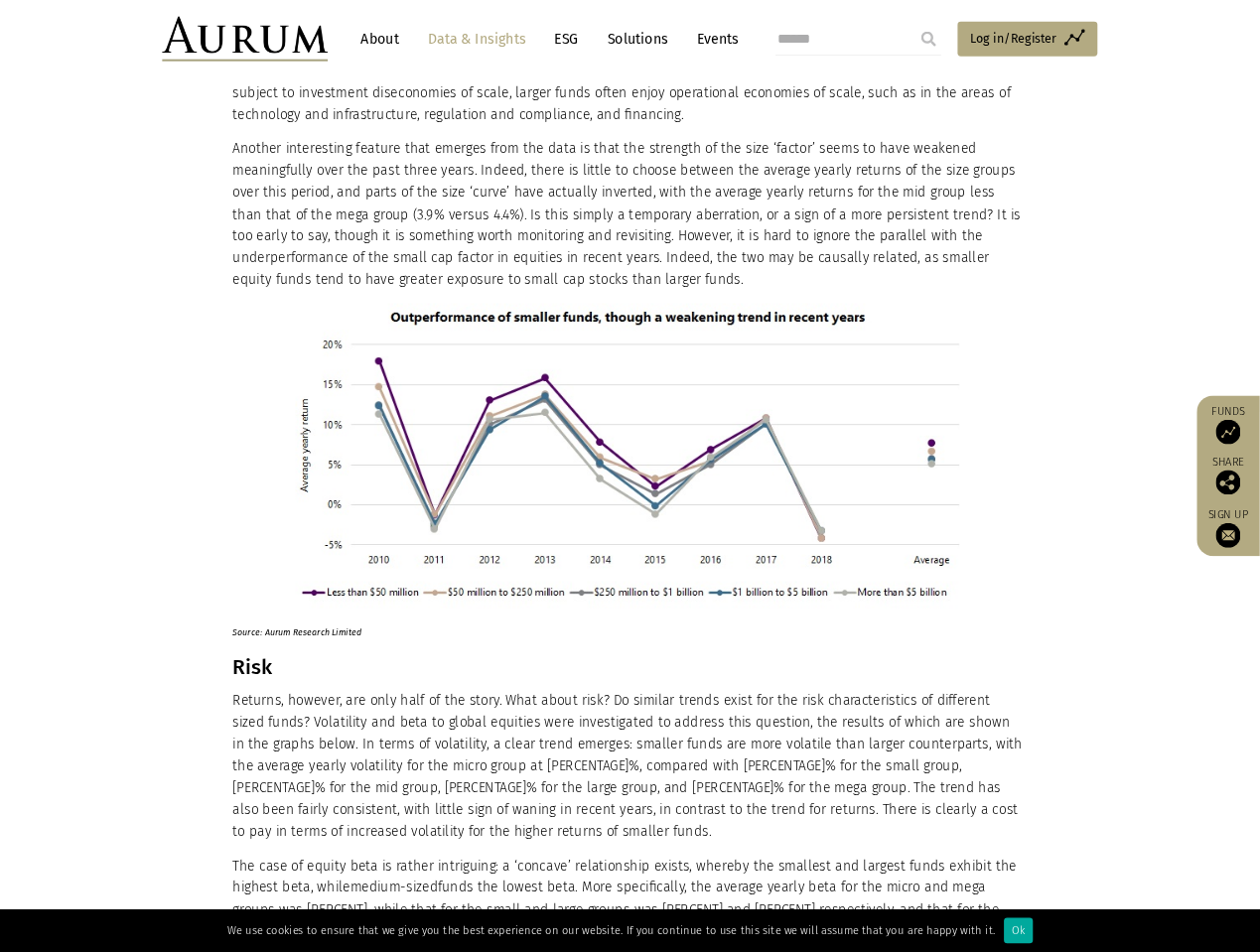 scroll, scrollTop: 4021, scrollLeft: 0, axis: vertical 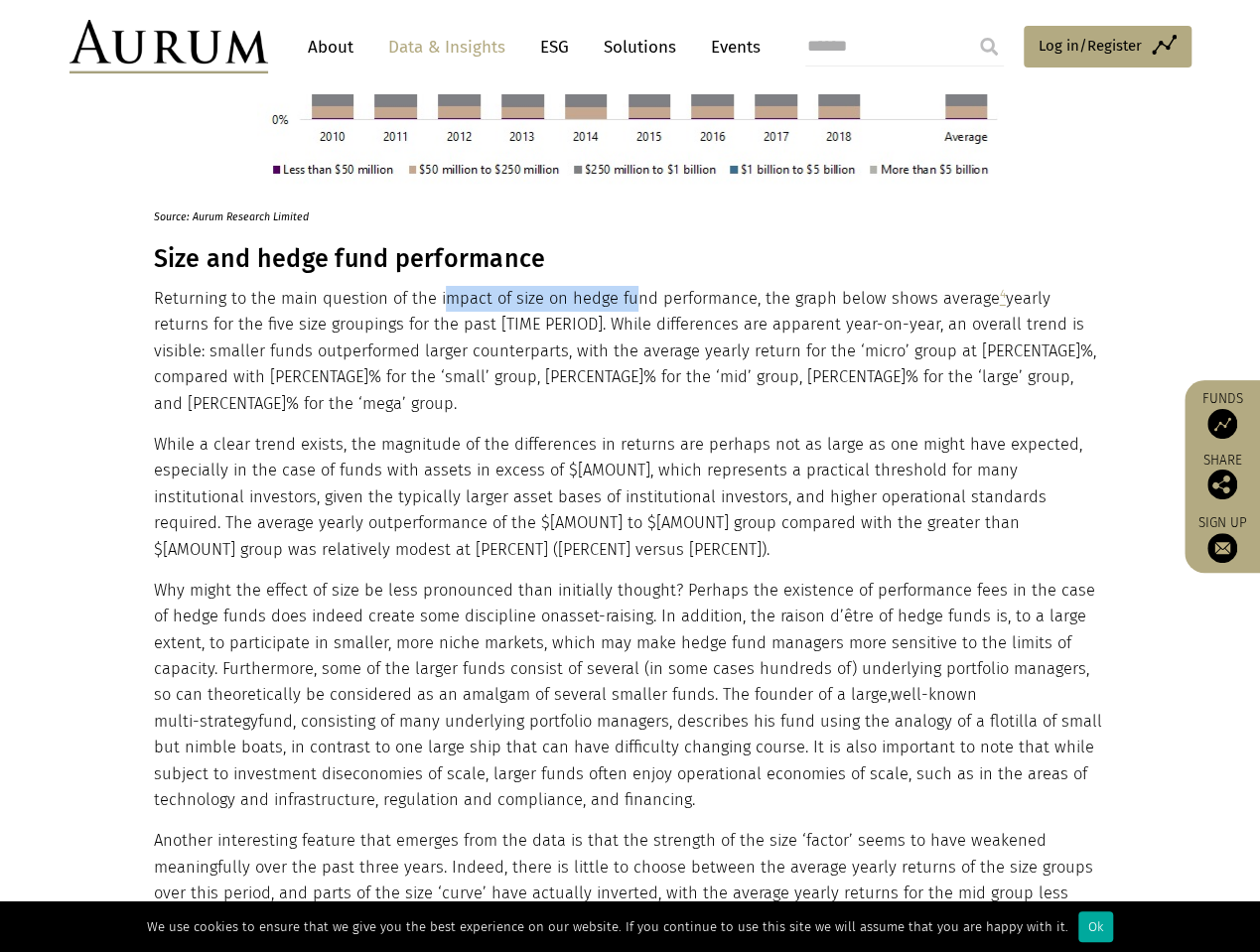 drag, startPoint x: 440, startPoint y: 217, endPoint x: 630, endPoint y: 224, distance: 190.1289 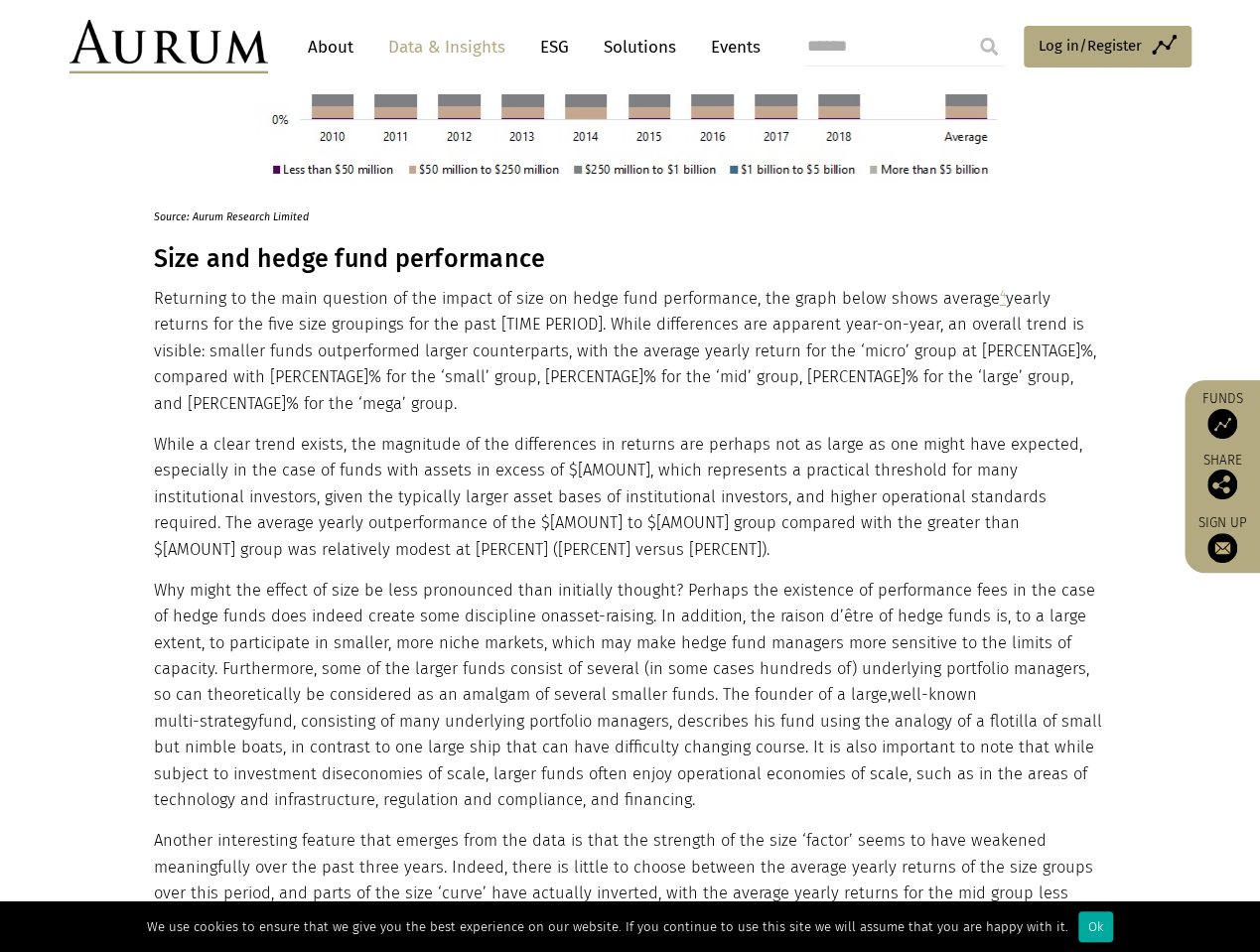 click on "Returning to the main question of the impact of size on hedge fund performance, the graph below shows average [NUMBER]  yearly returns for the five size groupings for the past [TIME PERIOD]. While differences are apparent year-on-year, an overall trend is visible: smaller funds outperformed larger counterparts, with the average yearly return for the ‘micro’ group at [PERCENTAGE]%, compared with [PERCENTAGE]% for the ‘small’ group, [PERCENTAGE]% for the ‘mid’ group, [PERCENTAGE]% for the ‘large’ group, and [PERCENTAGE]% for the ‘mega’ group." at bounding box center (628, 351) 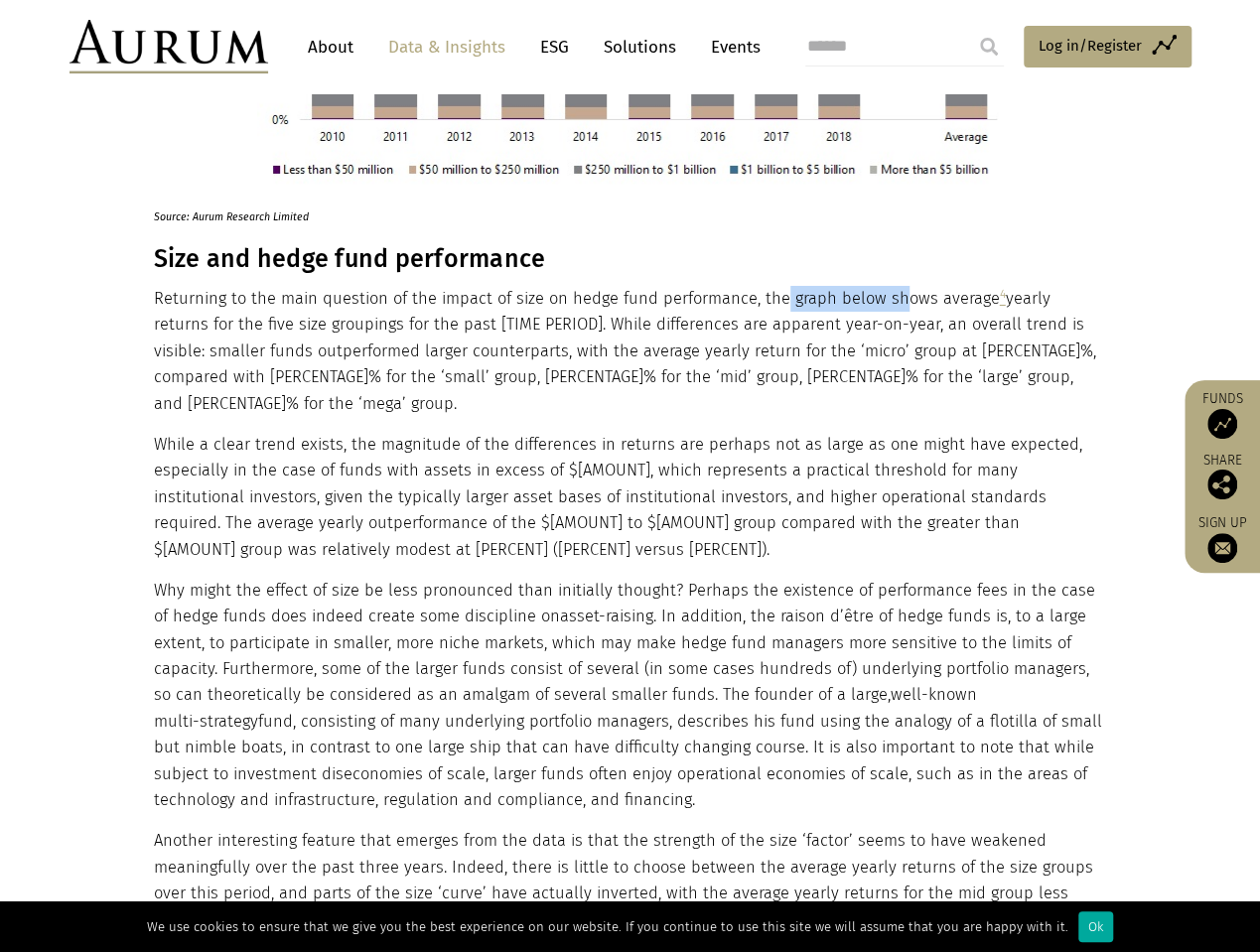 drag, startPoint x: 775, startPoint y: 226, endPoint x: 892, endPoint y: 228, distance: 117.01709 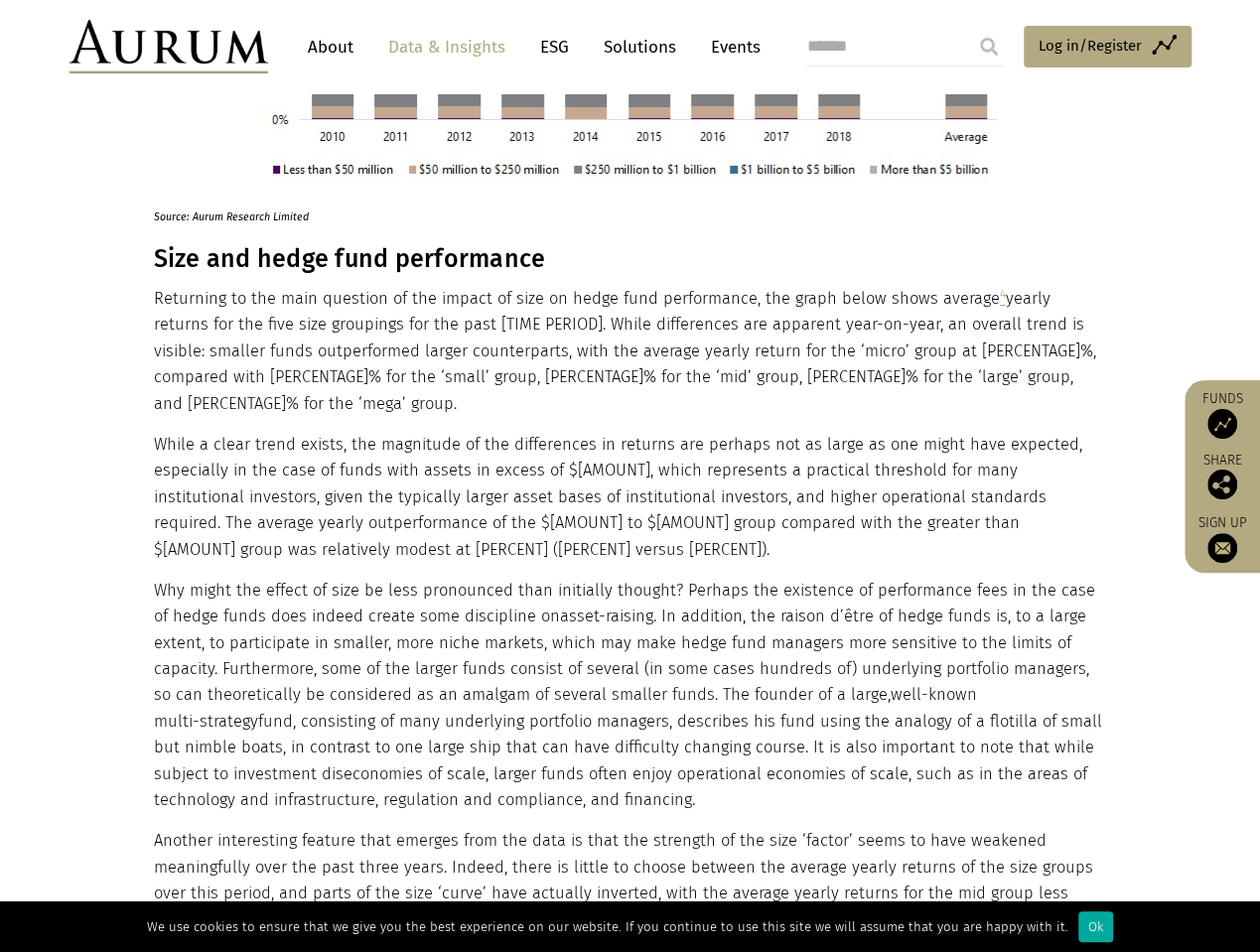 click on "Returning to the main question of the impact of size on hedge fund performance, the graph below shows average [NUMBER]  yearly returns for the five size groupings for the past [TIME PERIOD]. While differences are apparent year-on-year, an overall trend is visible: smaller funds outperformed larger counterparts, with the average yearly return for the ‘micro’ group at [PERCENTAGE]%, compared with [PERCENTAGE]% for the ‘small’ group, [PERCENTAGE]% for the ‘mid’ group, [PERCENTAGE]% for the ‘large’ group, and [PERCENTAGE]% for the ‘mega’ group." at bounding box center [628, 351] 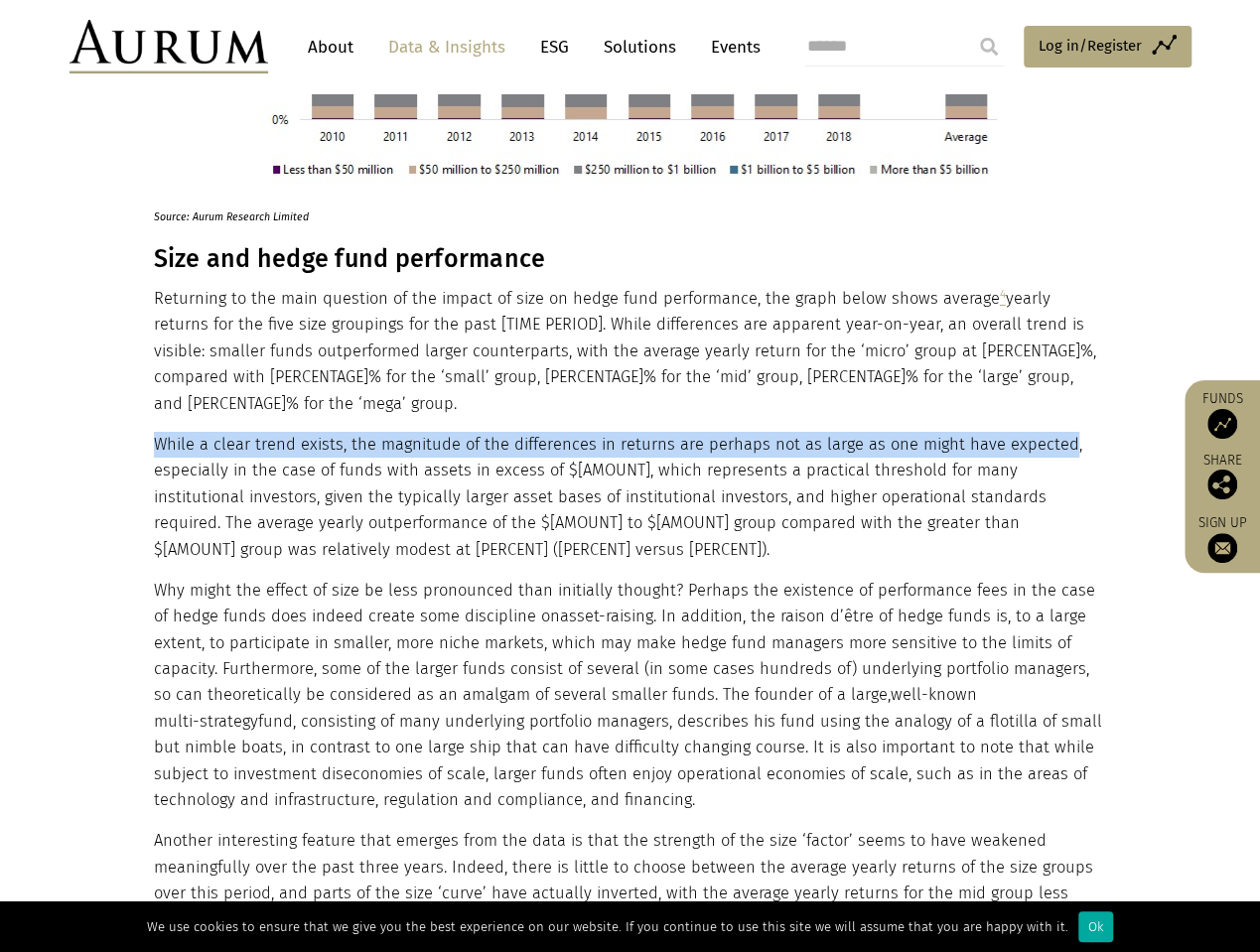 drag, startPoint x: 154, startPoint y: 335, endPoint x: 1050, endPoint y: 348, distance: 896.0943 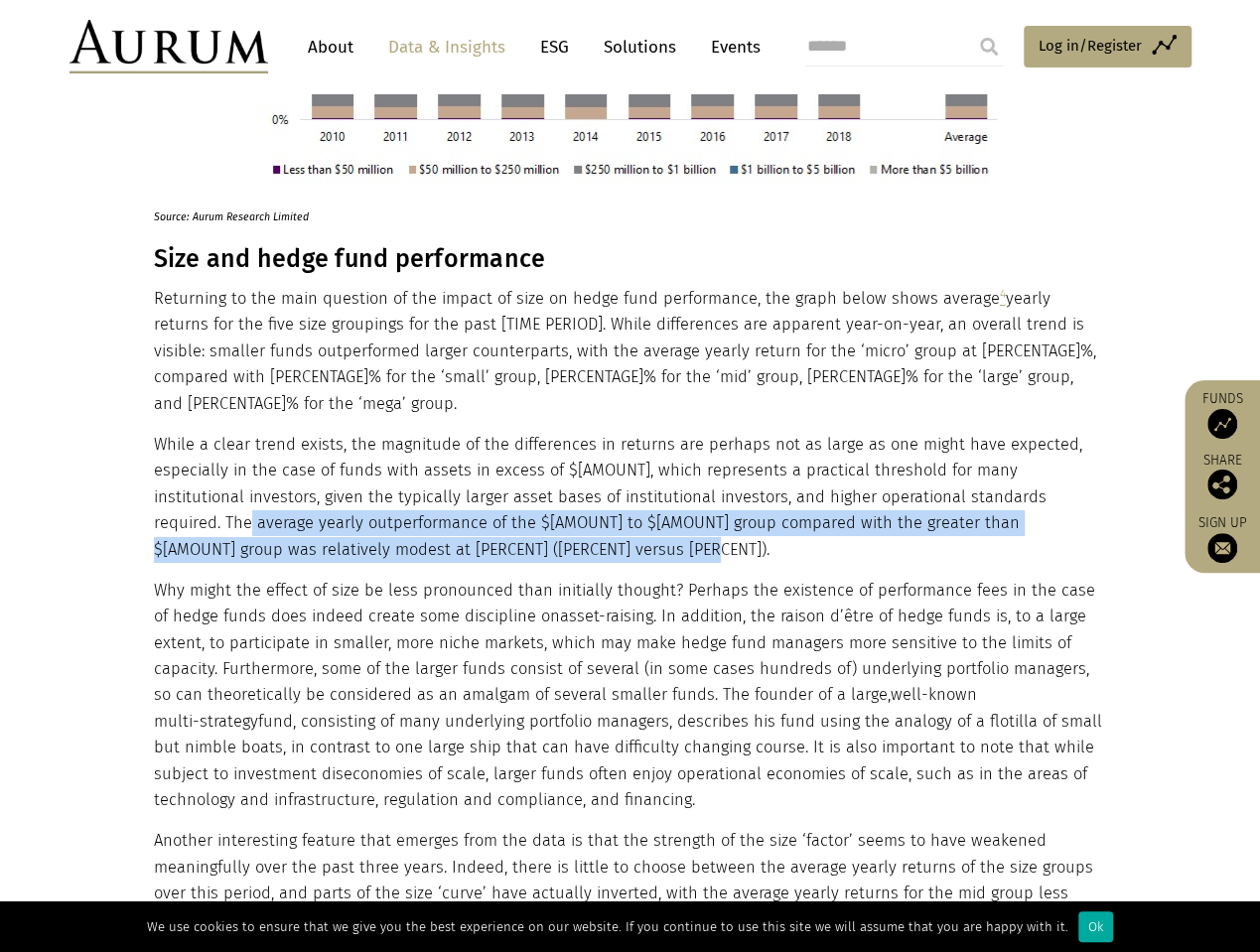 drag, startPoint x: 1007, startPoint y: 388, endPoint x: 996, endPoint y: 442, distance: 55.108983 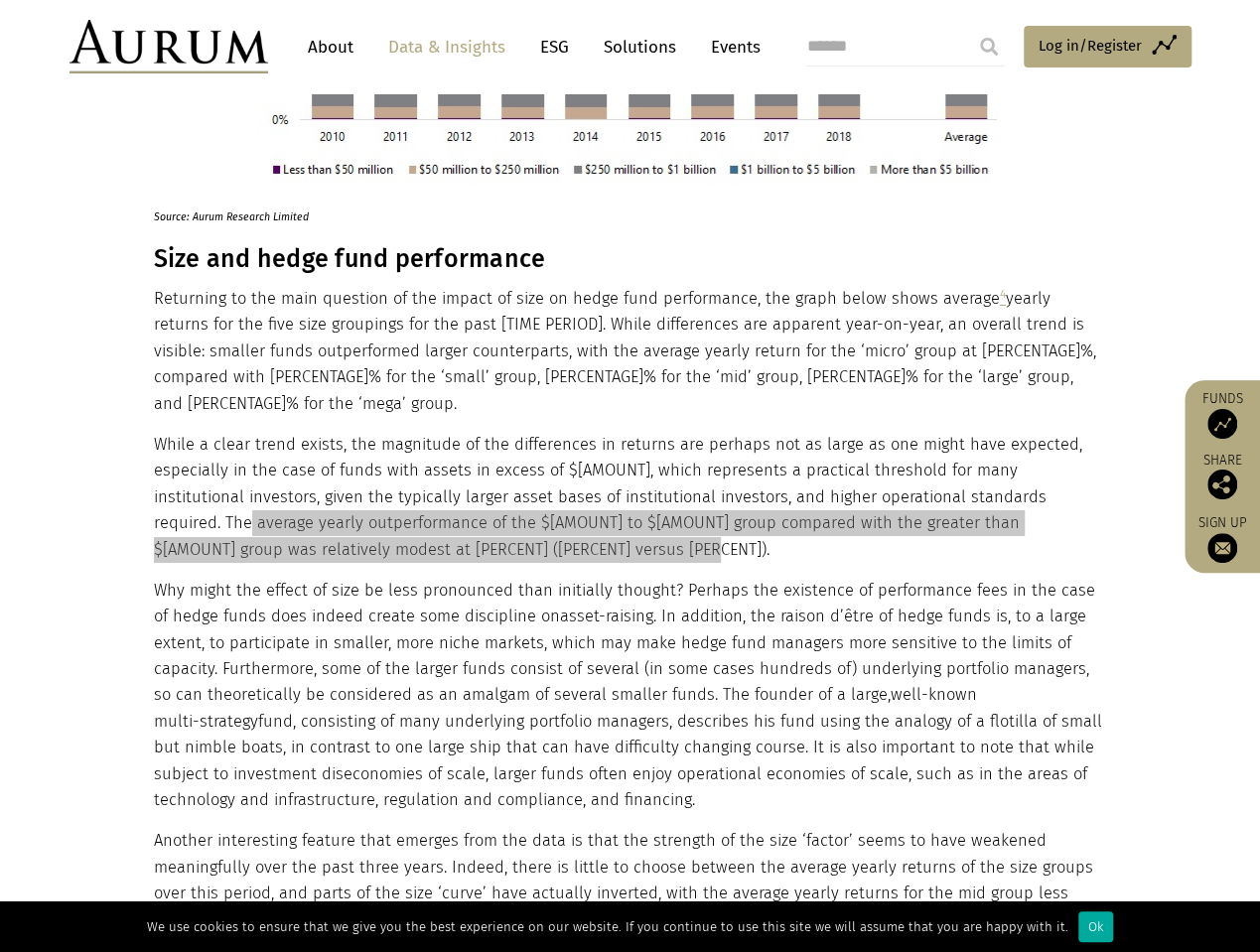 scroll, scrollTop: 3426, scrollLeft: 0, axis: vertical 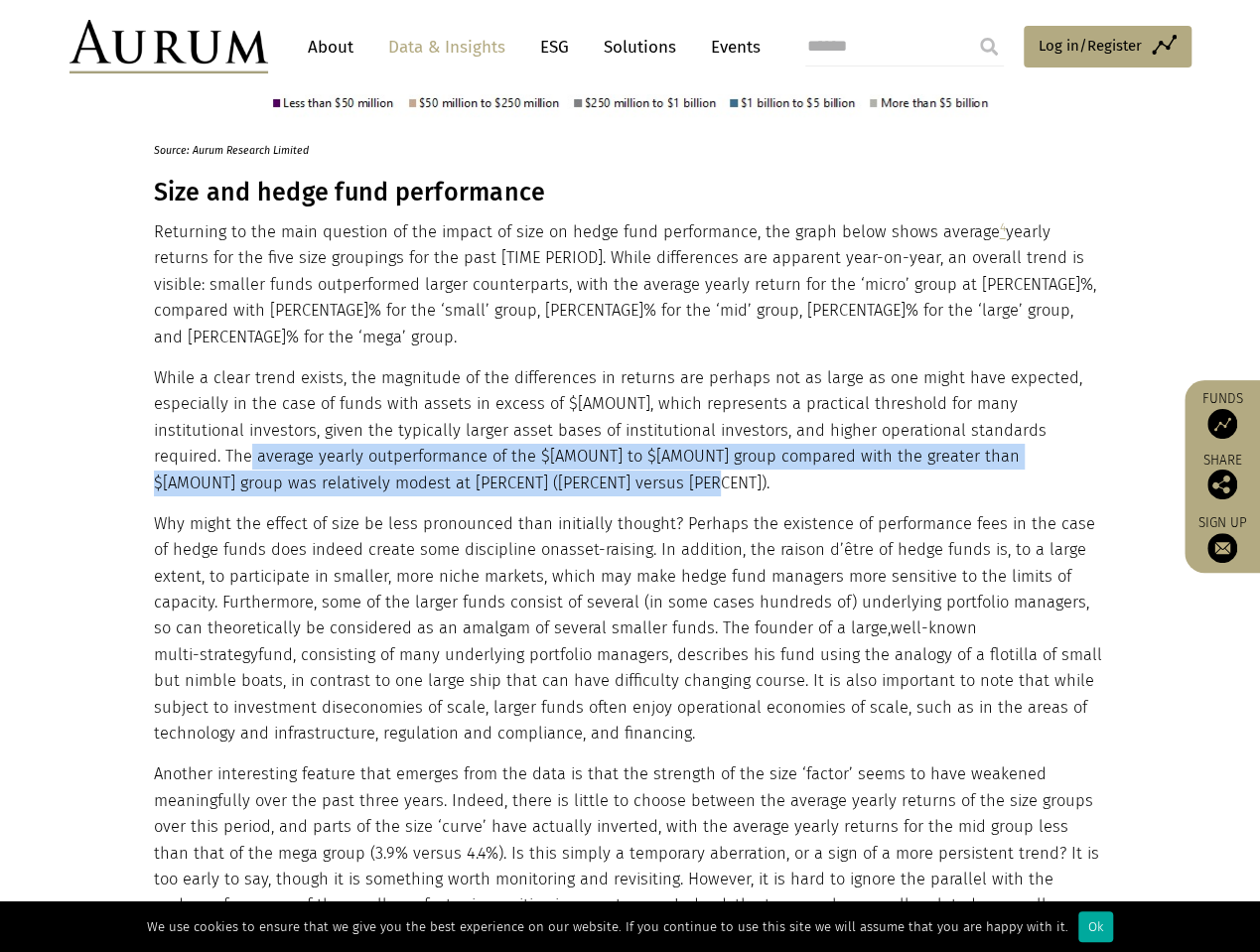 drag, startPoint x: 804, startPoint y: 532, endPoint x: 918, endPoint y: 619, distance: 143.40502 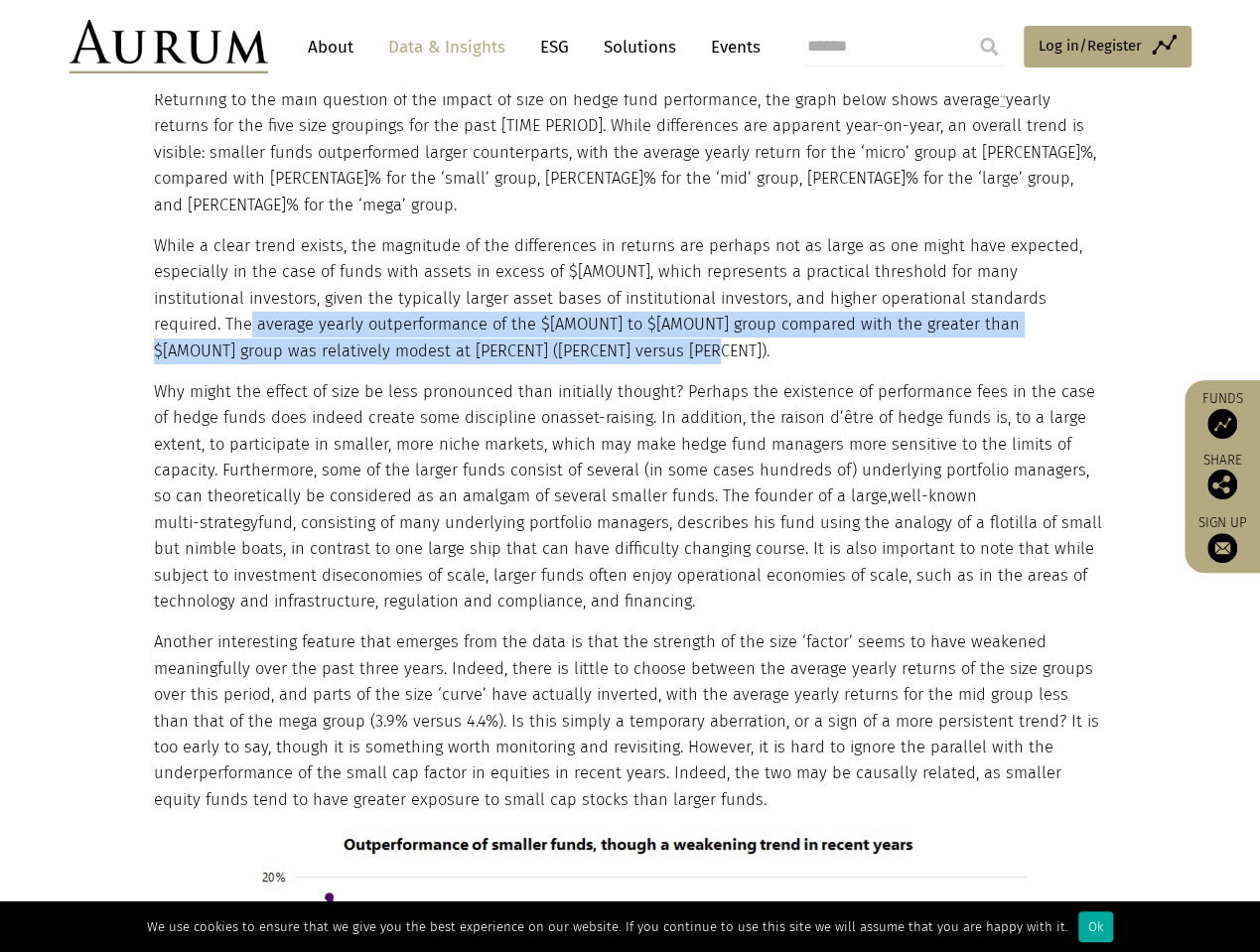 scroll, scrollTop: 3624, scrollLeft: 0, axis: vertical 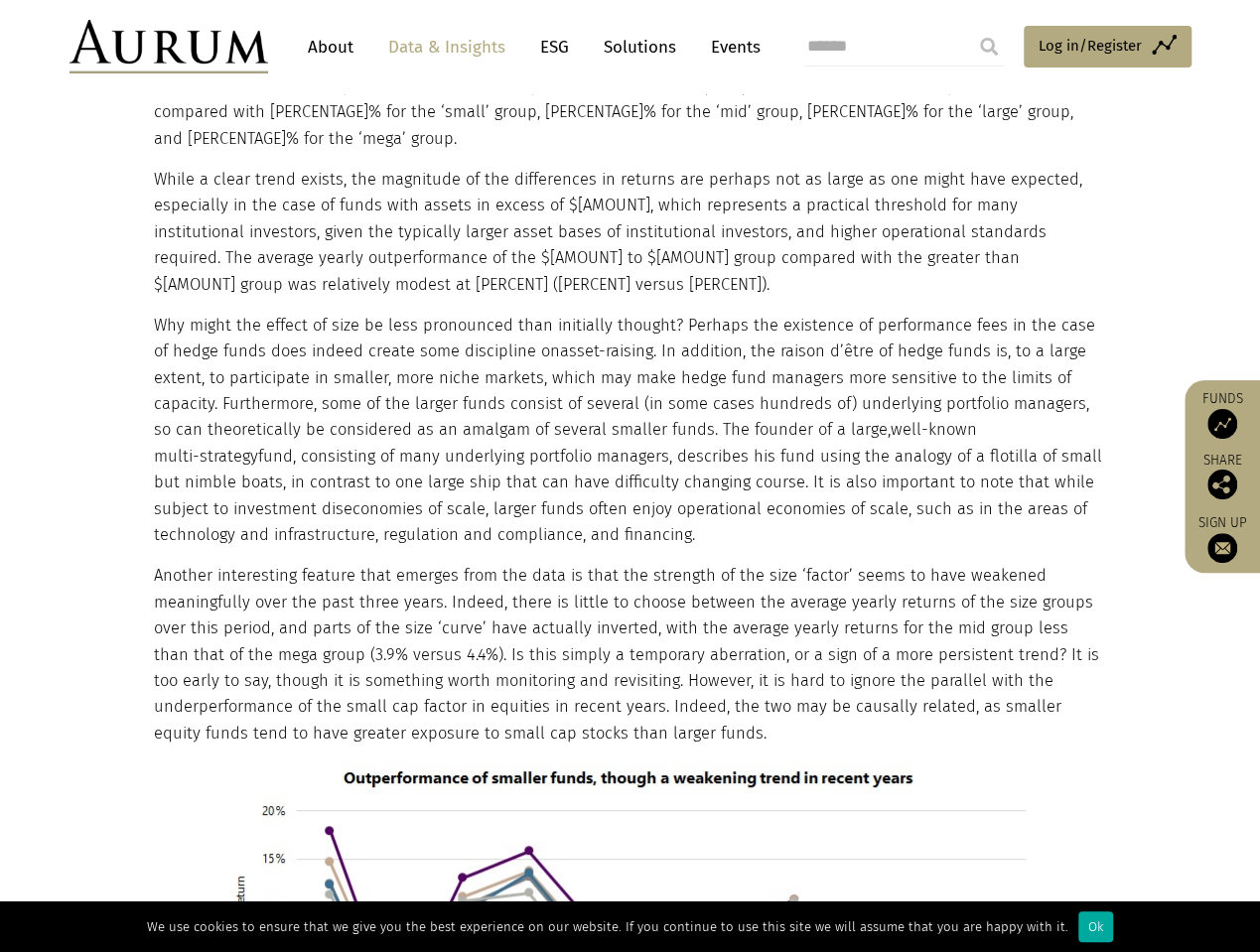 click on "Another interesting feature that emerges from the data is that the strength of the size ‘factor’ seems to have weakened meaningfully over the past three years. Indeed, there is little to choose between the average yearly returns of the size groups over this period, and parts of the size ‘curve’ have actually inverted, with the average yearly returns for the mid group less than that of the mega group (3.9% versus 4.4%). Is this simply a temporary aberration, or a sign of a more persistent trend? It is too early to say, though it is something worth monitoring and revisiting. However, it is hard to ignore the parallel with the underperformance of the small cap factor in equities in recent years. Indeed, the two may be causally related, as smaller equity funds tend to have greater exposure to small cap stocks than larger funds." at bounding box center [628, 654] 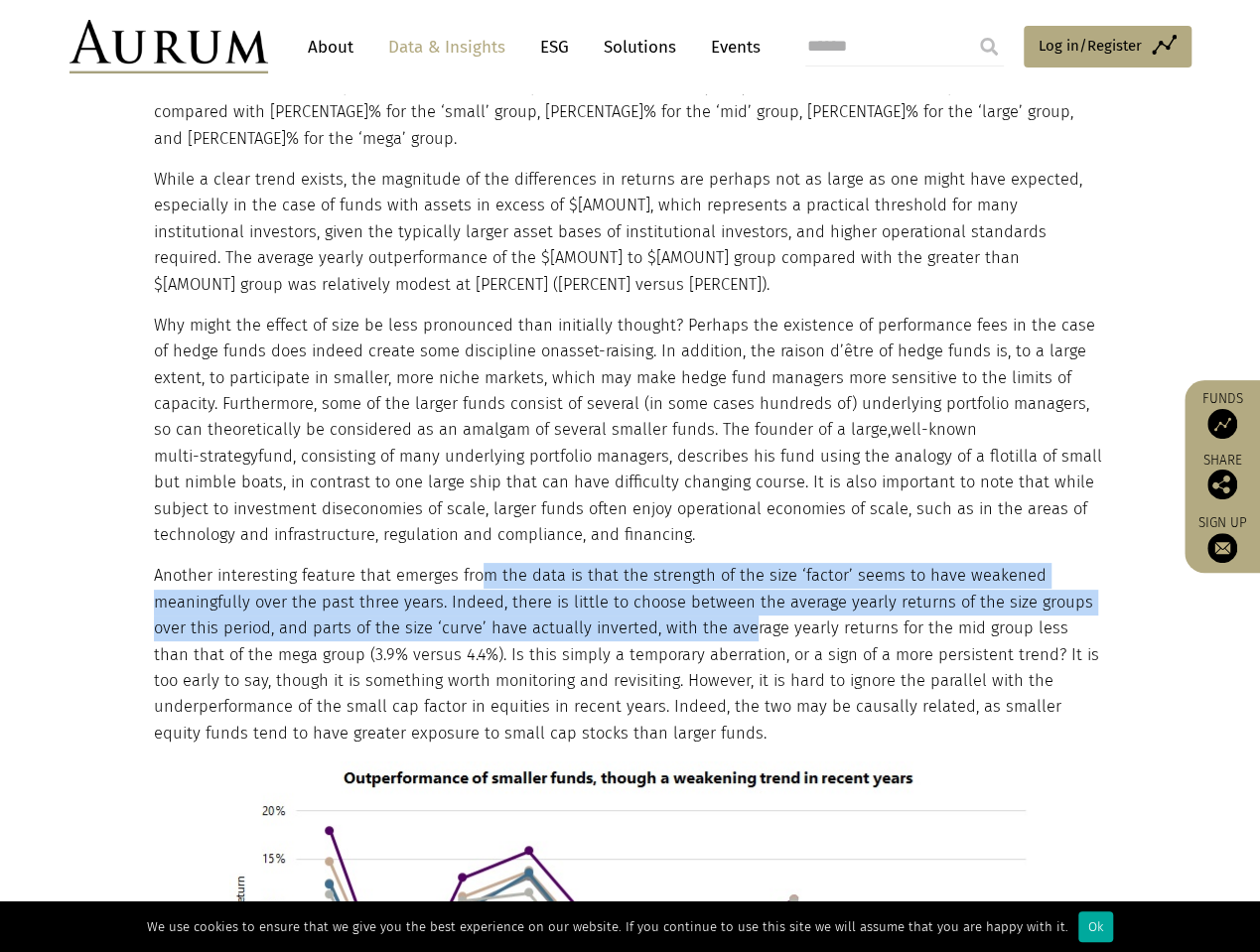 drag, startPoint x: 481, startPoint y: 462, endPoint x: 740, endPoint y: 518, distance: 264.98491 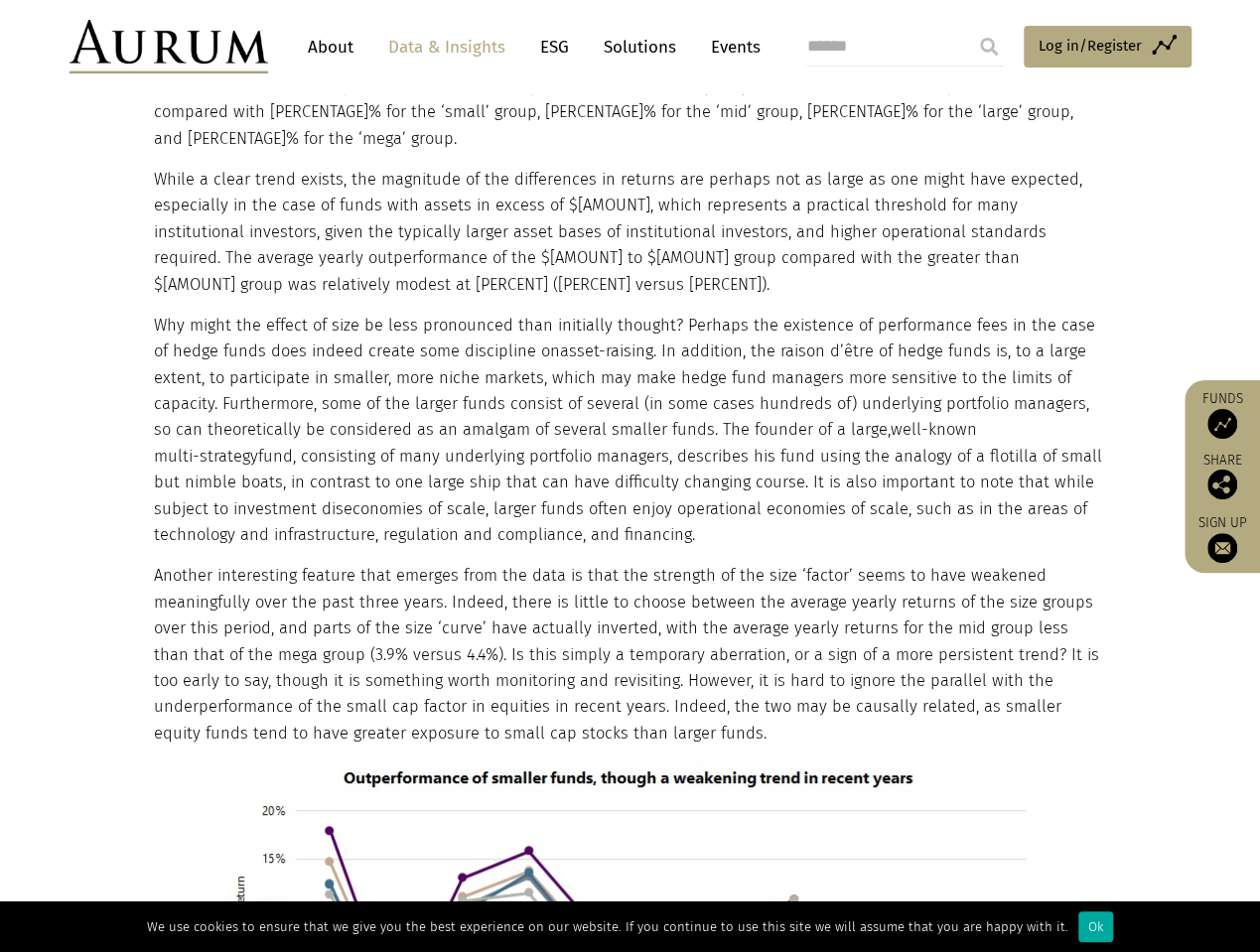 click on "Another interesting feature that emerges from the data is that the strength of the size ‘factor’ seems to have weakened meaningfully over the past three years. Indeed, there is little to choose between the average yearly returns of the size groups over this period, and parts of the size ‘curve’ have actually inverted, with the average yearly returns for the mid group less than that of the mega group (3.9% versus 4.4%). Is this simply a temporary aberration, or a sign of a more persistent trend? It is too early to say, though it is something worth monitoring and revisiting. However, it is hard to ignore the parallel with the underperformance of the small cap factor in equities in recent years. Indeed, the two may be causally related, as smaller equity funds tend to have greater exposure to small cap stocks than larger funds." at bounding box center (628, 654) 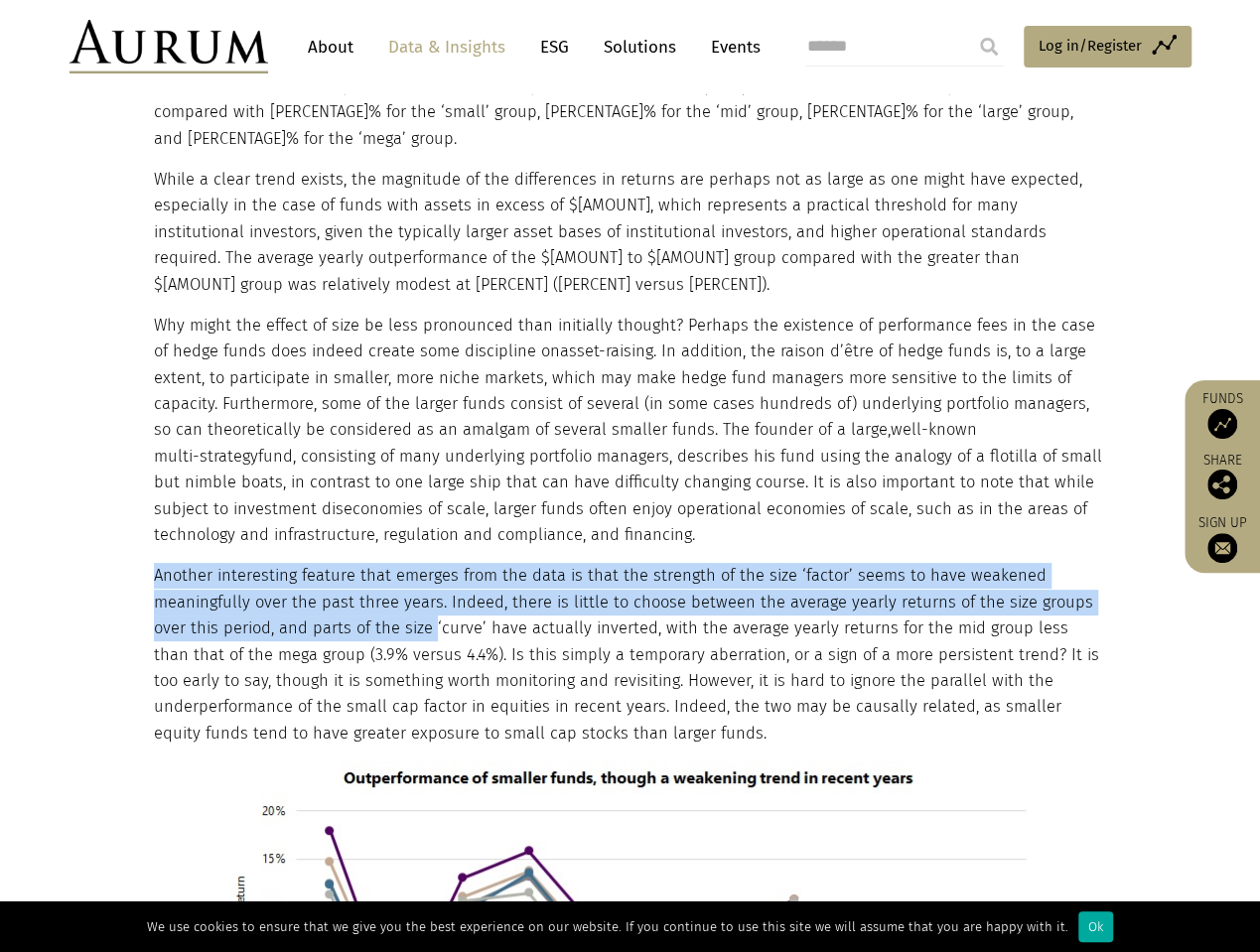 drag, startPoint x: 155, startPoint y: 473, endPoint x: 433, endPoint y: 512, distance: 280.7223 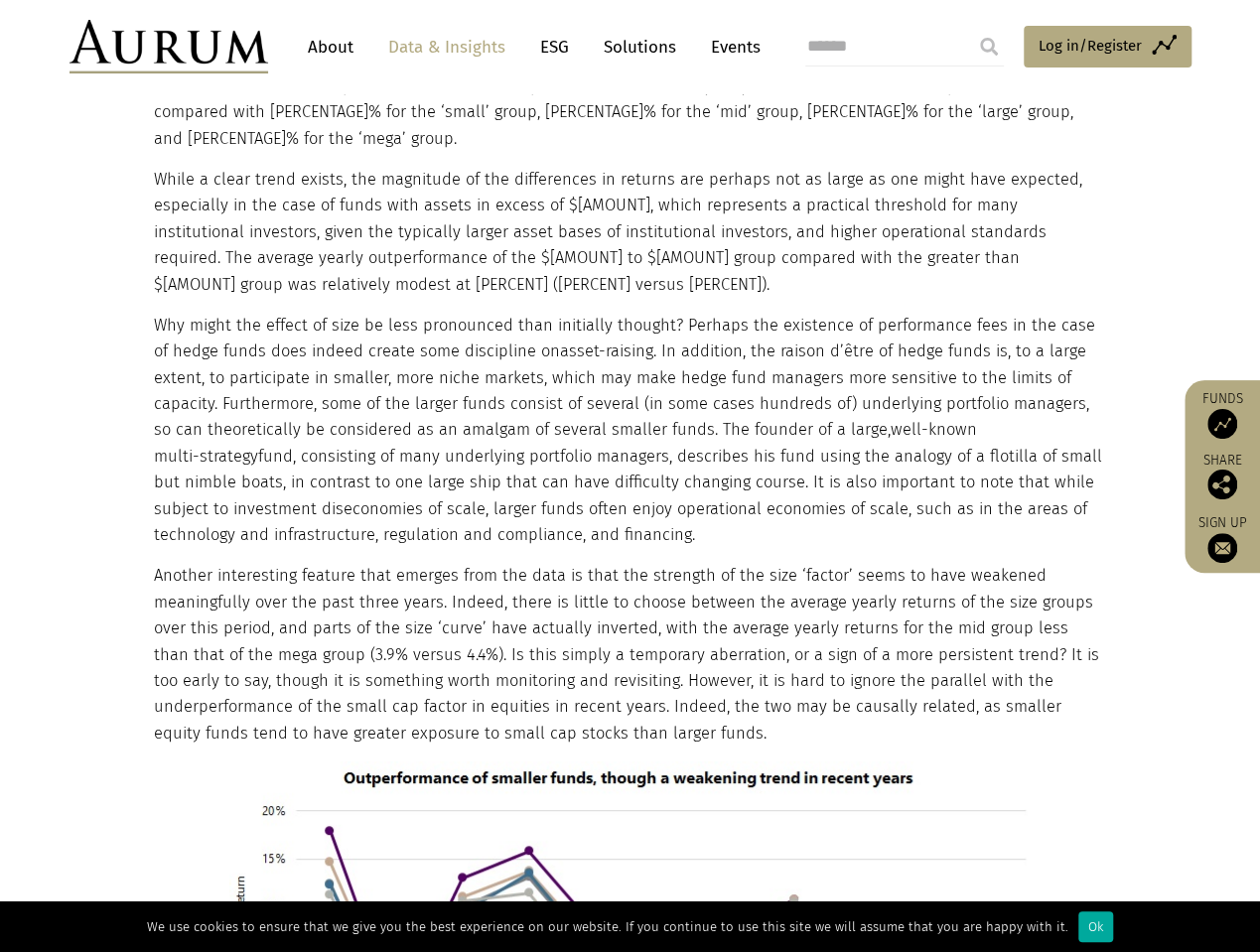 click on "Another interesting feature that emerges from the data is that the strength of the size ‘factor’ seems to have weakened meaningfully over the past three years. Indeed, there is little to choose between the average yearly returns of the size groups over this period, and parts of the size ‘curve’ have actually inverted, with the average yearly returns for the mid group less than that of the mega group (3.9% versus 4.4%). Is this simply a temporary aberration, or a sign of a more persistent trend? It is too early to say, though it is something worth monitoring and revisiting. However, it is hard to ignore the parallel with the underperformance of the small cap factor in equities in recent years. Indeed, the two may be causally related, as smaller equity funds tend to have greater exposure to small cap stocks than larger funds." at bounding box center [628, 654] 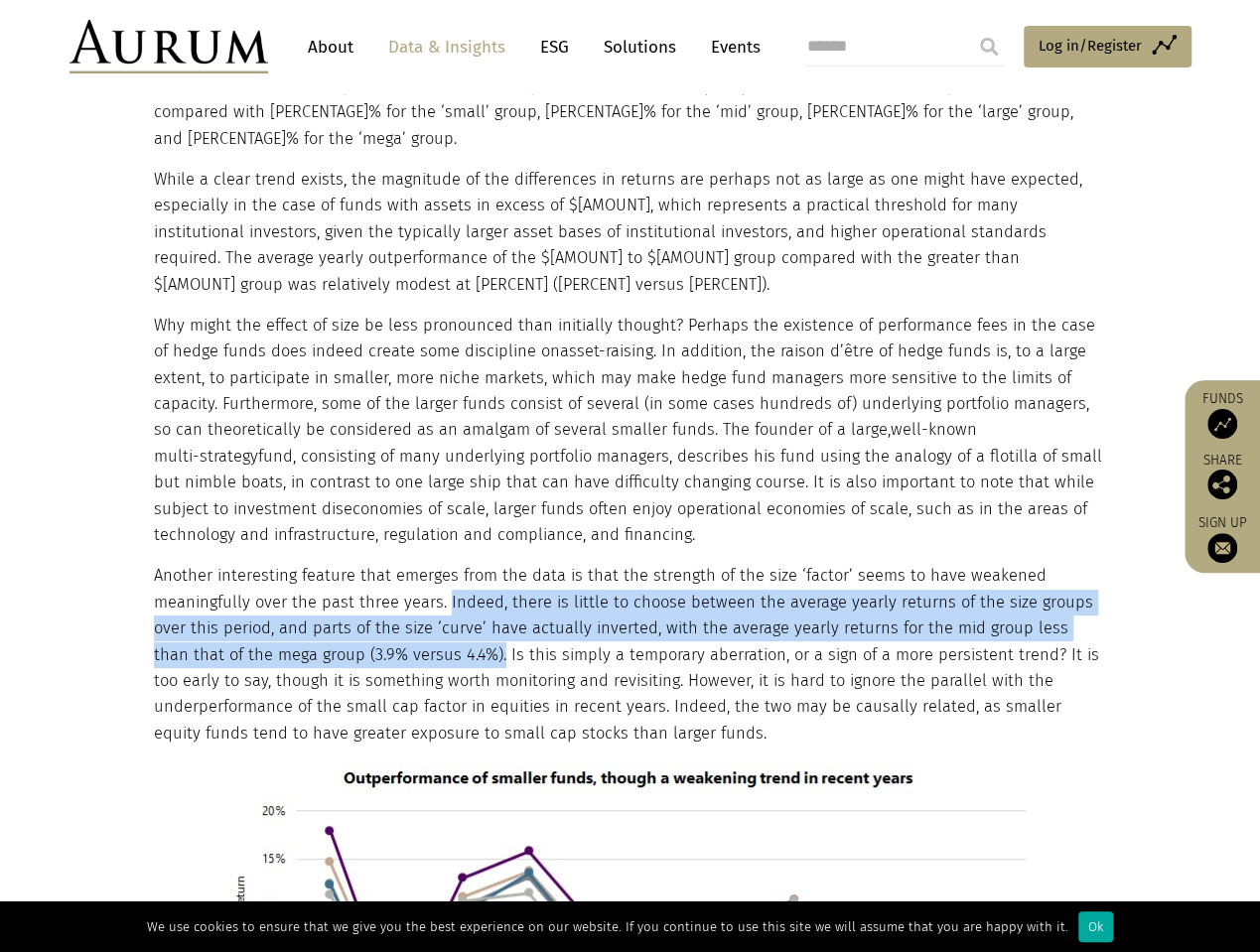 drag, startPoint x: 443, startPoint y: 494, endPoint x: 461, endPoint y: 544, distance: 53.14132 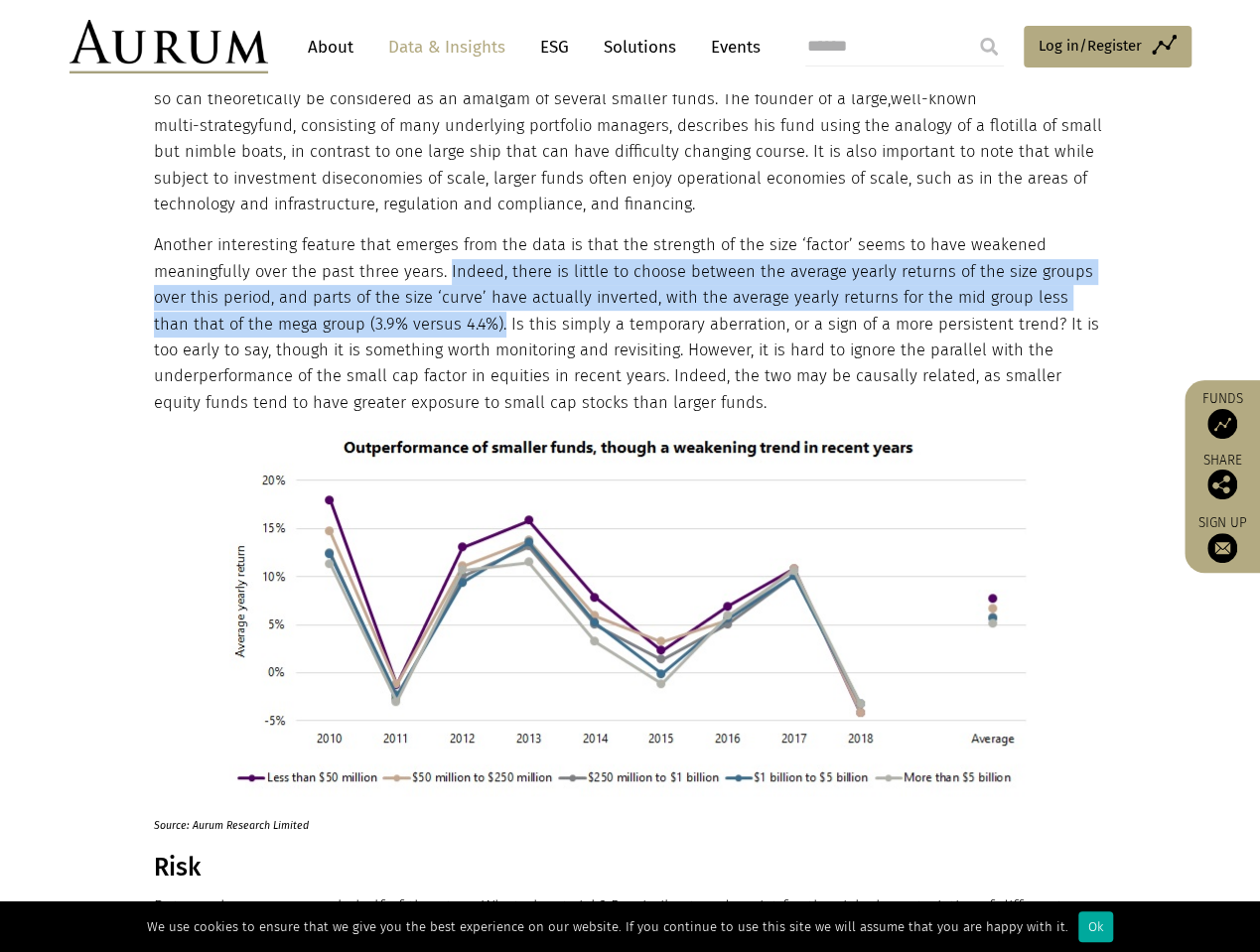 scroll, scrollTop: 3889, scrollLeft: 0, axis: vertical 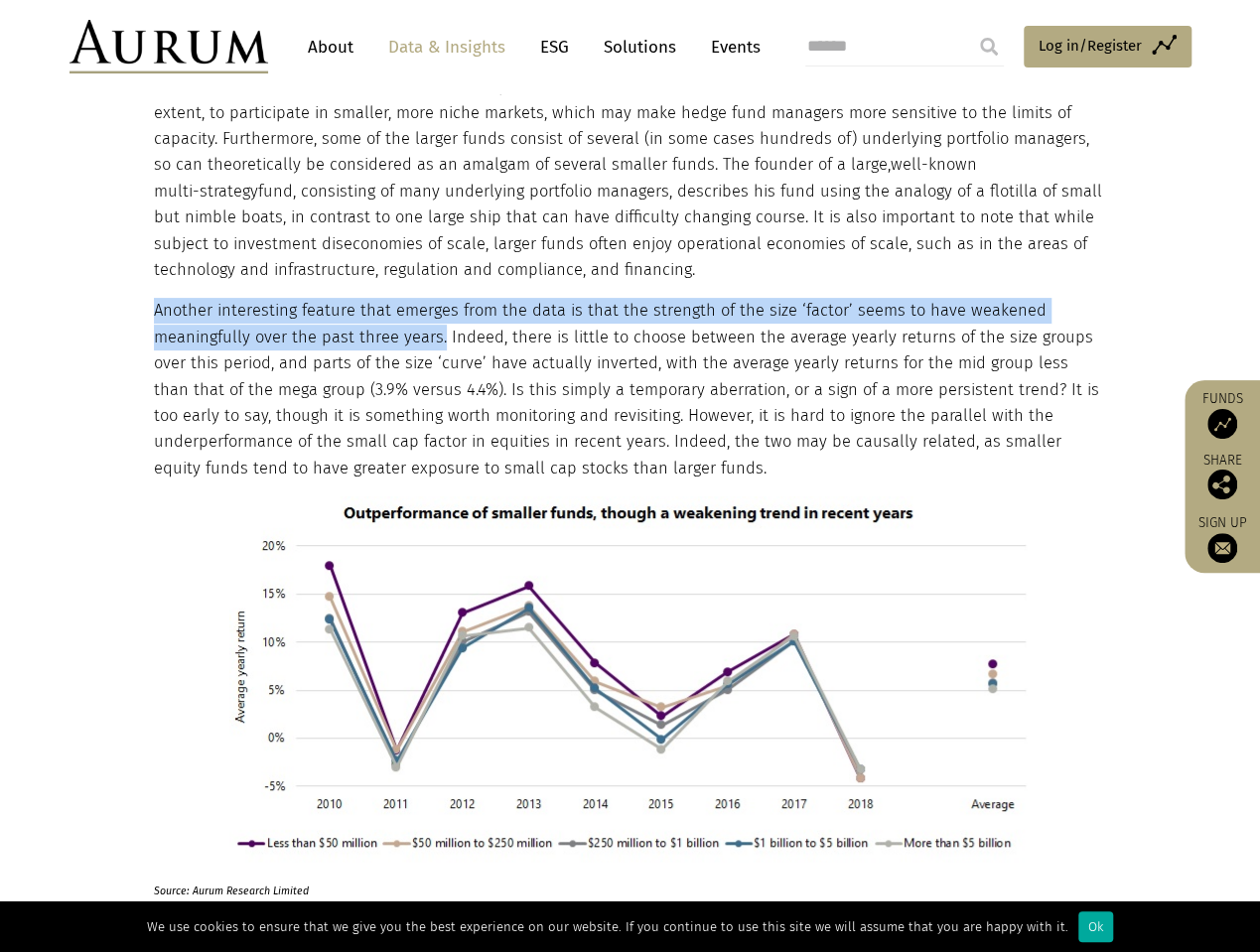 drag, startPoint x: 155, startPoint y: 202, endPoint x: 439, endPoint y: 225, distance: 284.92982 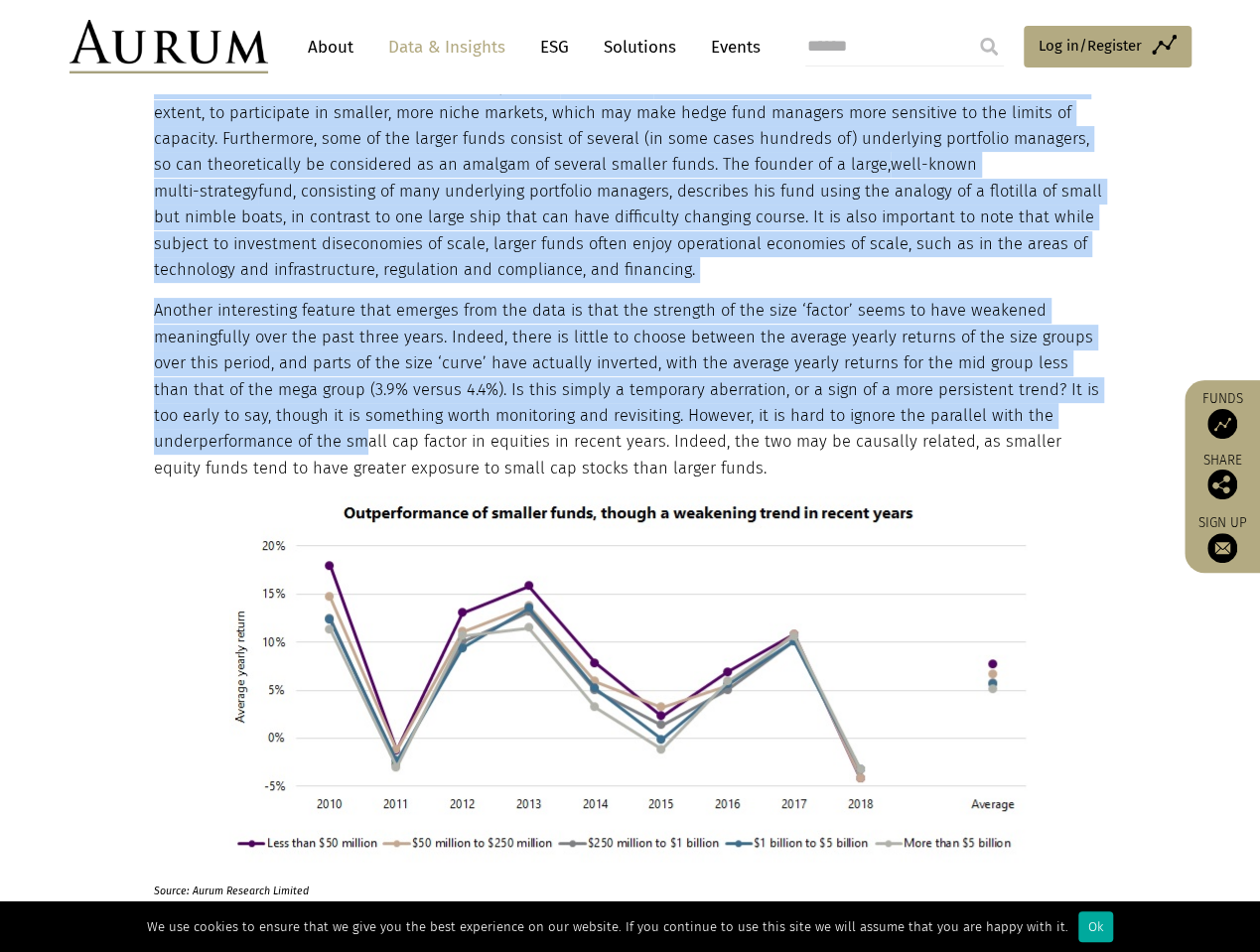 drag, startPoint x: 145, startPoint y: 337, endPoint x: 357, endPoint y: 336, distance: 212.00236 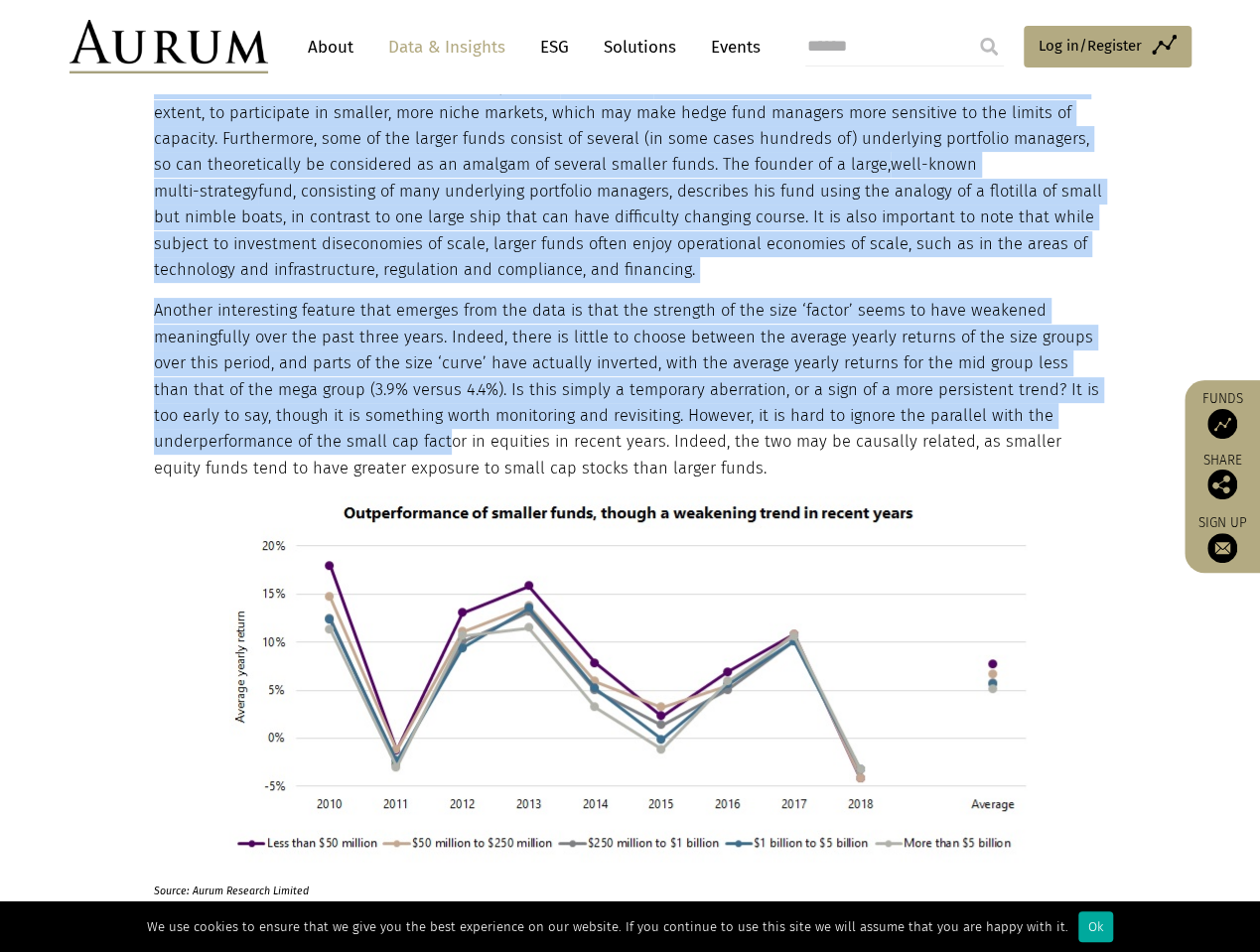 drag, startPoint x: 161, startPoint y: 335, endPoint x: 473, endPoint y: 333, distance: 312.00641 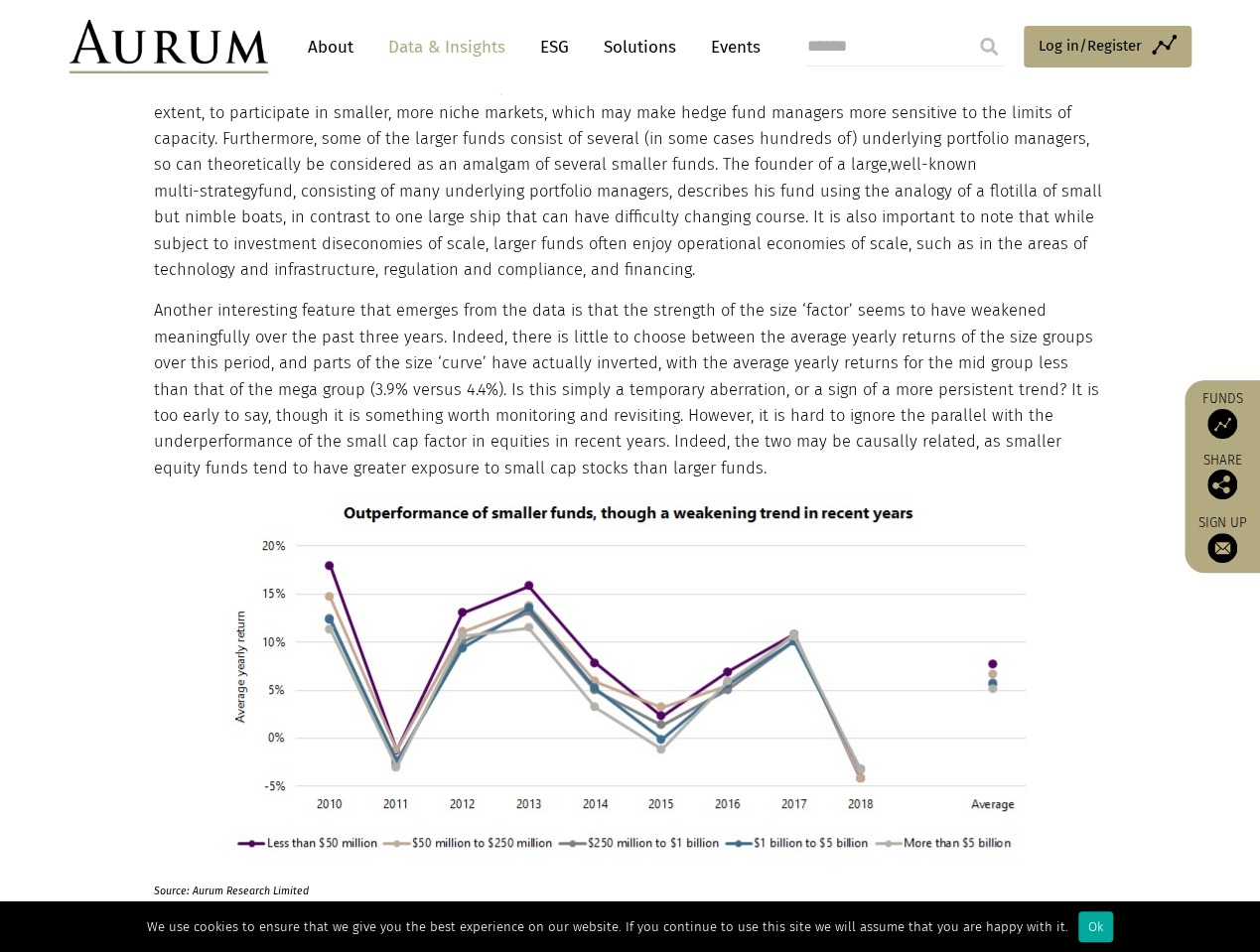 click on "Another interesting feature that emerges from the data is that the strength of the size ‘factor’ seems to have weakened meaningfully over the past three years. Indeed, there is little to choose between the average yearly returns of the size groups over this period, and parts of the size ‘curve’ have actually inverted, with the average yearly returns for the mid group less than that of the mega group (3.9% versus 4.4%). Is this simply a temporary aberration, or a sign of a more persistent trend? It is too early to say, though it is something worth monitoring and revisiting. However, it is hard to ignore the parallel with the underperformance of the small cap factor in equities in recent years. Indeed, the two may be causally related, as smaller equity funds tend to have greater exposure to small cap stocks than larger funds." at bounding box center [628, 389] 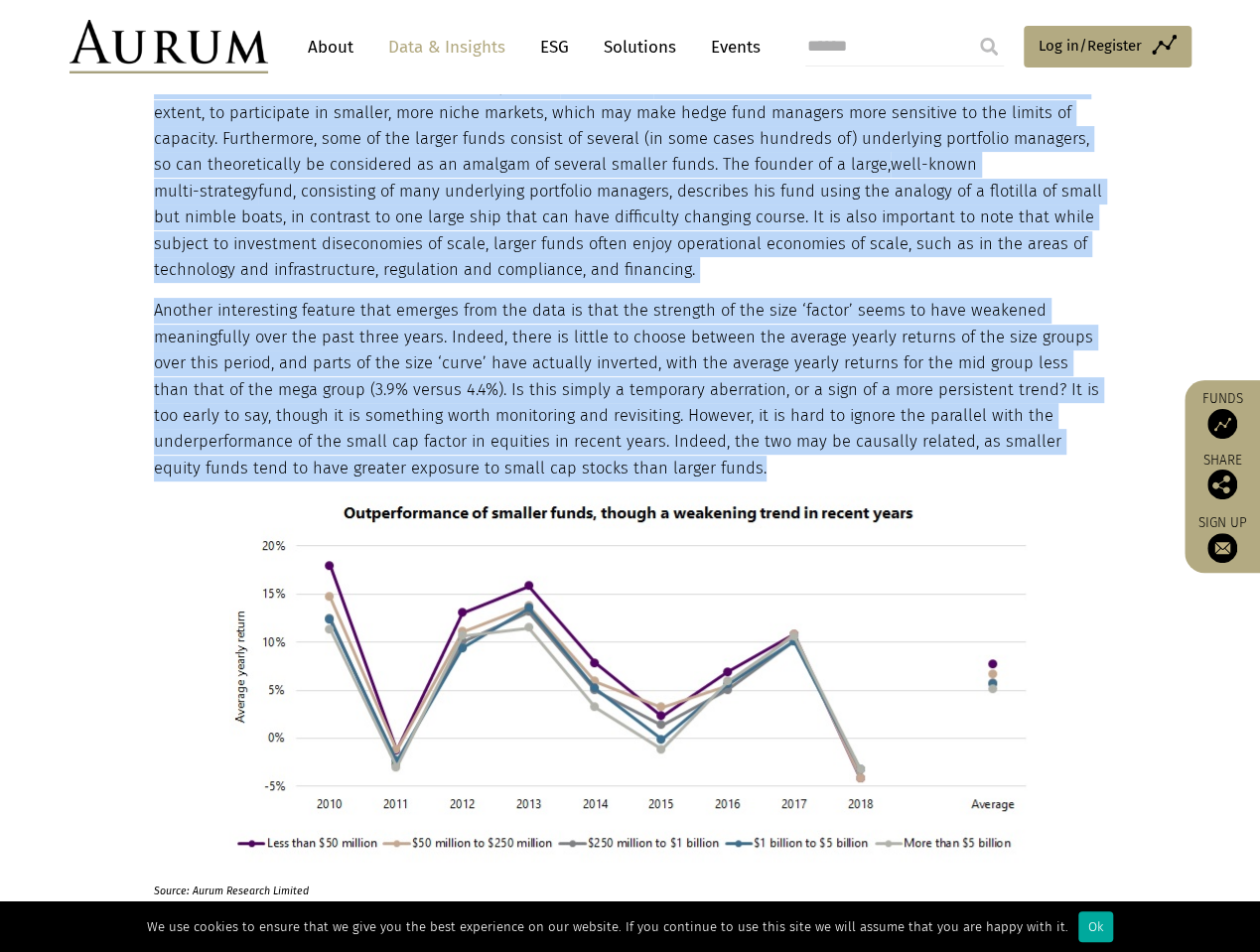 drag, startPoint x: 705, startPoint y: 370, endPoint x: 152, endPoint y: 345, distance: 553.5648 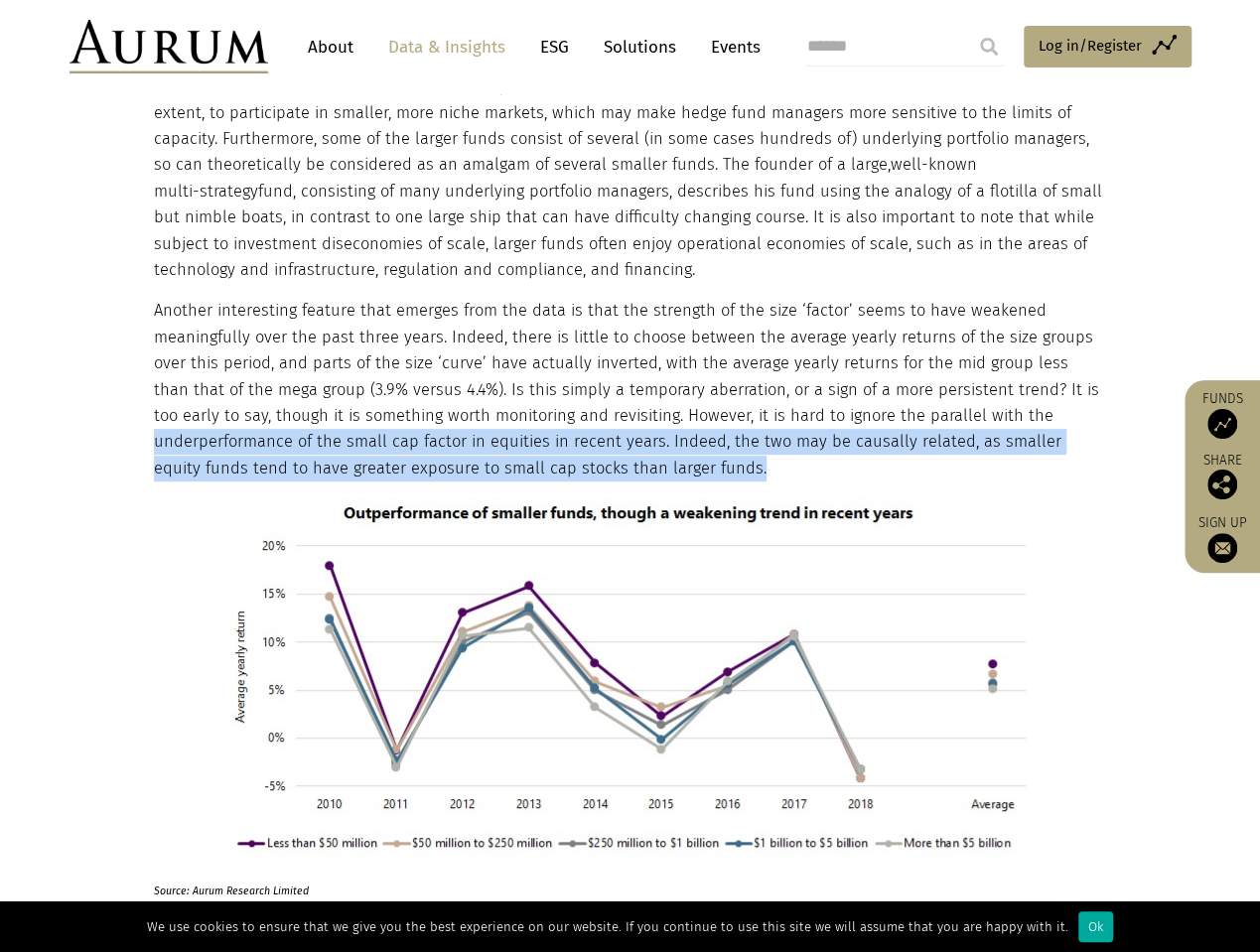 drag, startPoint x: 695, startPoint y: 365, endPoint x: 155, endPoint y: 340, distance: 540.578 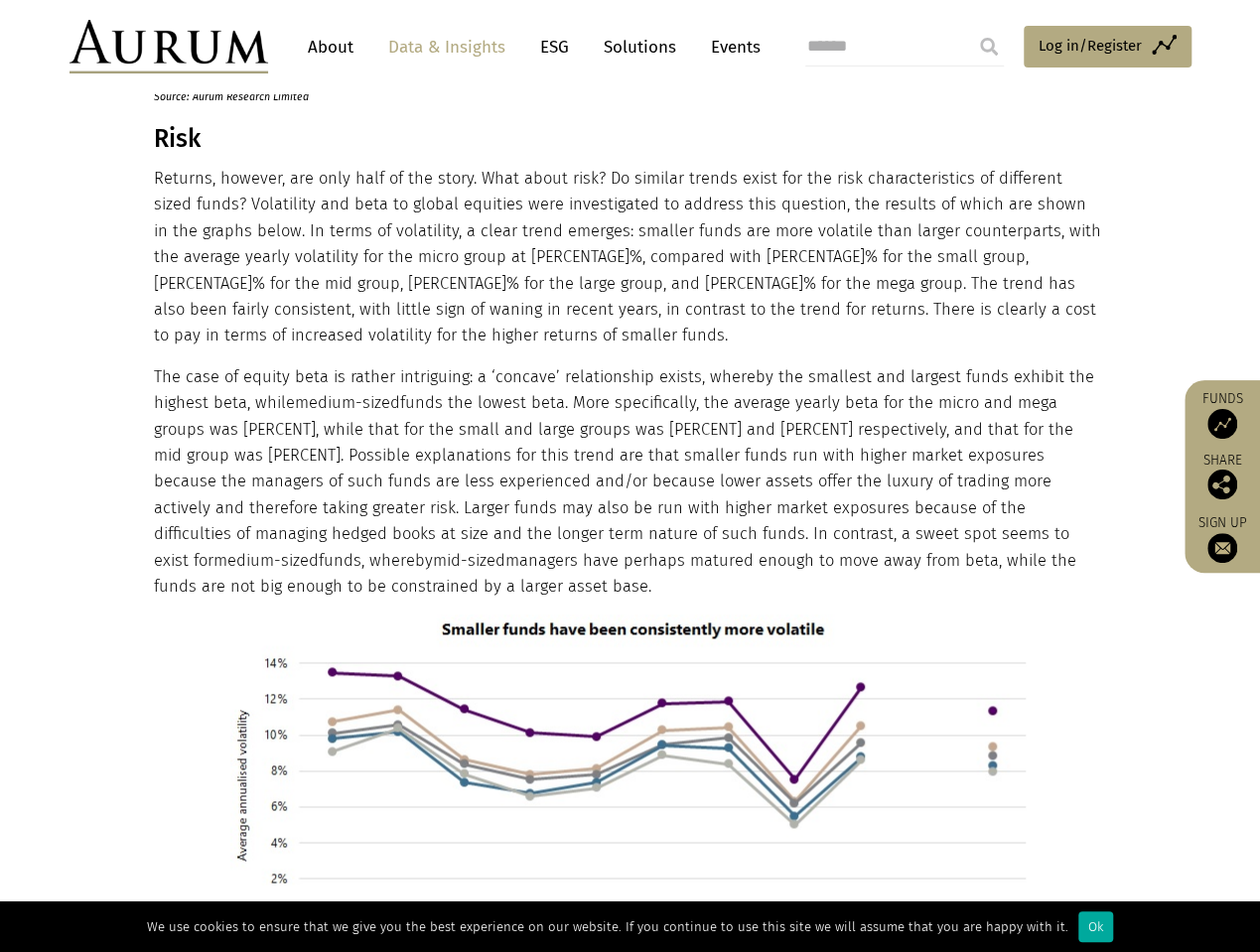 scroll, scrollTop: 4617, scrollLeft: 0, axis: vertical 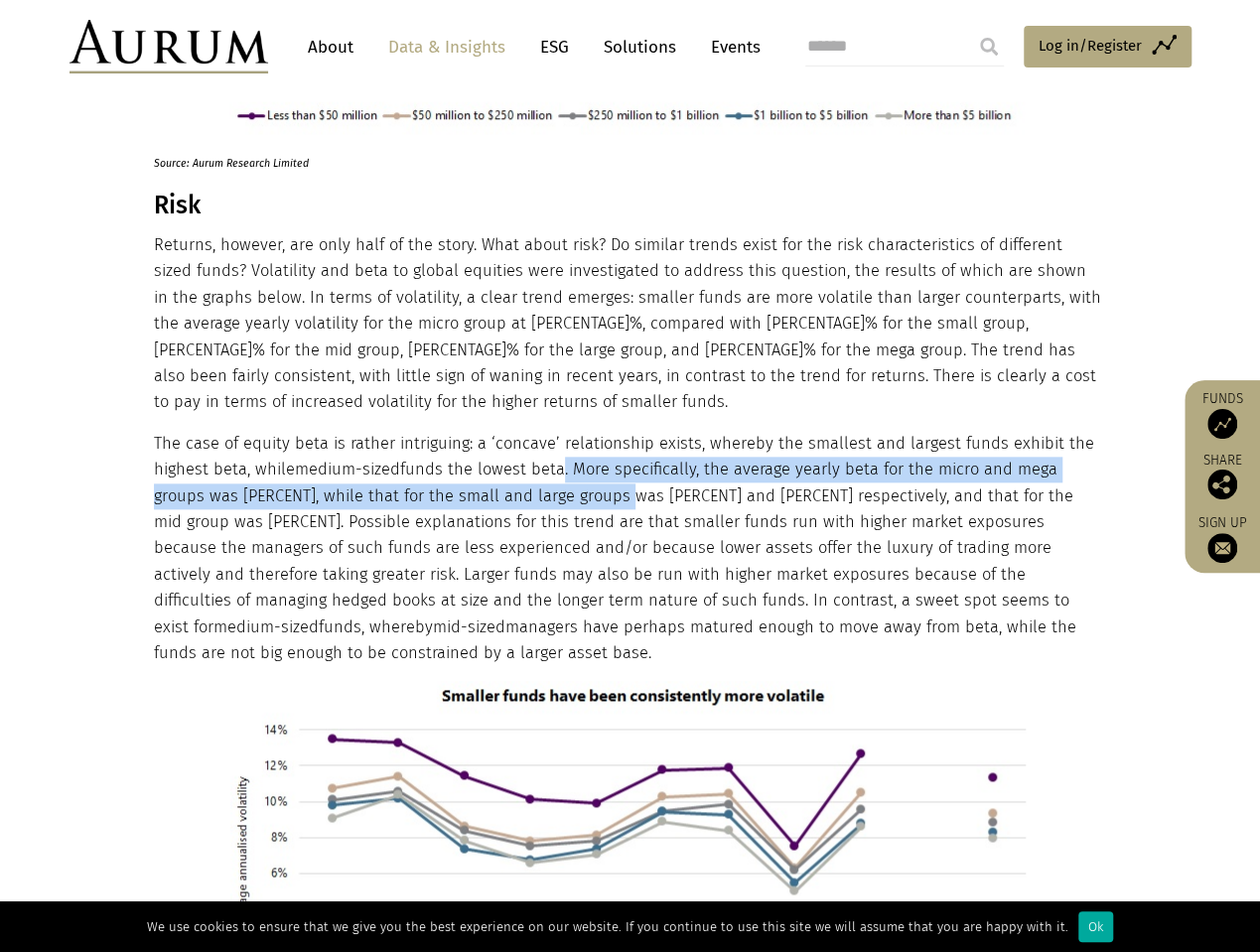 click on "The case of equity beta is rather intriguing: a ‘concave’ relationship exists, whereby the smallest and largest funds exhibit the highest beta, while  medium-sized  funds the lowest beta. More specifically, the average yearly beta for the micro and mega groups was [PERCENTAGE], while that for the small and large groups was [PERCENTAGE] and [PERCENTAGE] respectively, and that for the mid group was [PERCENTAGE]. Possible explanations for this trend are that smaller funds run with higher market exposures because the managers of such funds are less experienced and/or because lower assets offer the luxury of trading more actively and therefore taking greater risk. Larger funds may also be run with higher market exposures because of the difficulties of managing hedged books at size and the longer term nature of such funds. In contrast, a sweet spot seems to exist for  medium-sized  funds, whereby  mid-sized" at bounding box center (628, 549) 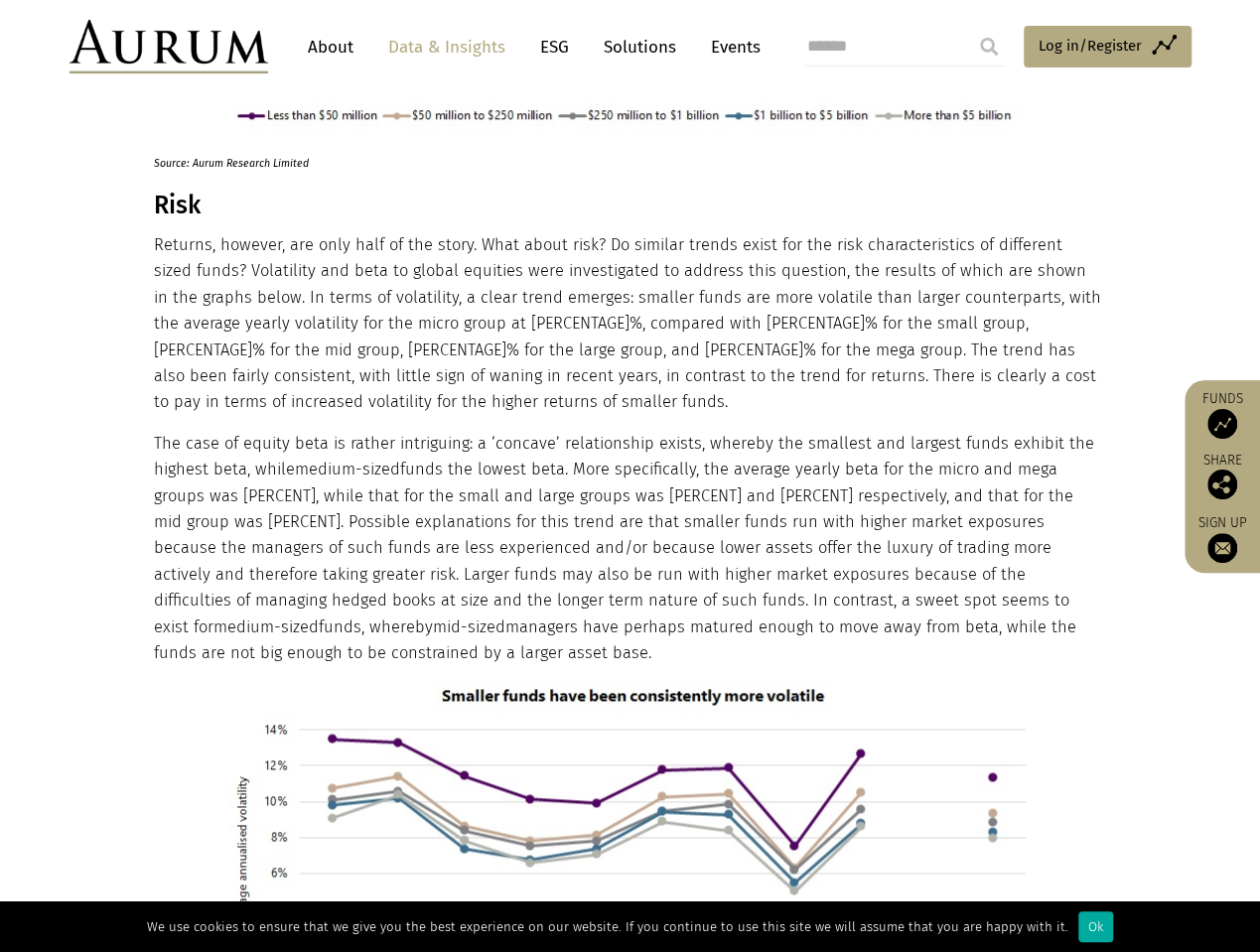 click on "The case of equity beta is rather intriguing: a ‘concave’ relationship exists, whereby the smallest and largest funds exhibit the highest beta, while  medium-sized  funds the lowest beta. More specifically, the average yearly beta for the micro and mega groups was [PERCENTAGE], while that for the small and large groups was [PERCENTAGE] and [PERCENTAGE] respectively, and that for the mid group was [PERCENTAGE]. Possible explanations for this trend are that smaller funds run with higher market exposures because the managers of such funds are less experienced and/or because lower assets offer the luxury of trading more actively and therefore taking greater risk. Larger funds may also be run with higher market exposures because of the difficulties of managing hedged books at size and the longer term nature of such funds. In contrast, a sweet spot seems to exist for  medium-sized  funds, whereby  mid-sized" at bounding box center (628, 549) 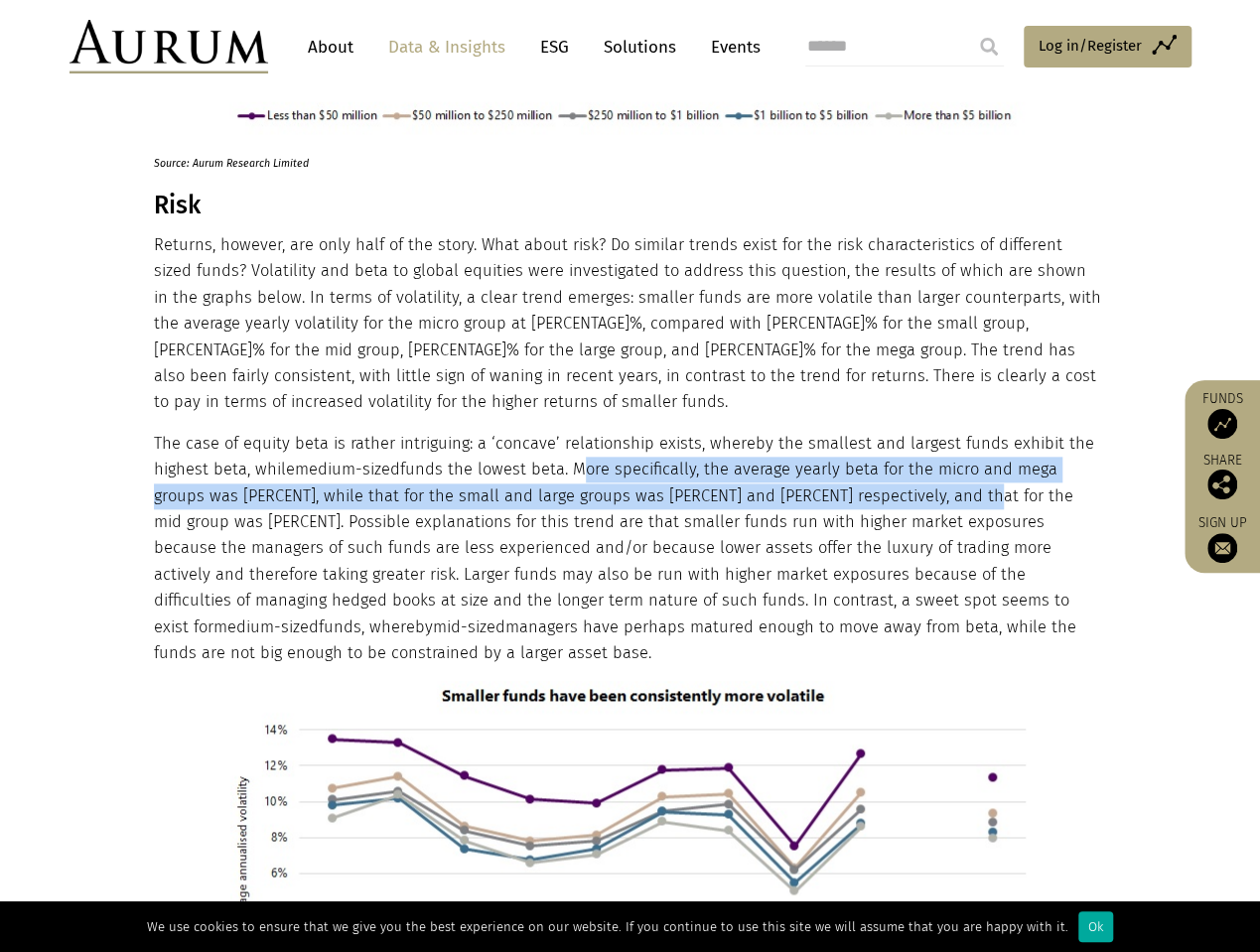 drag, startPoint x: 576, startPoint y: 359, endPoint x: 894, endPoint y: 383, distance: 318.90437 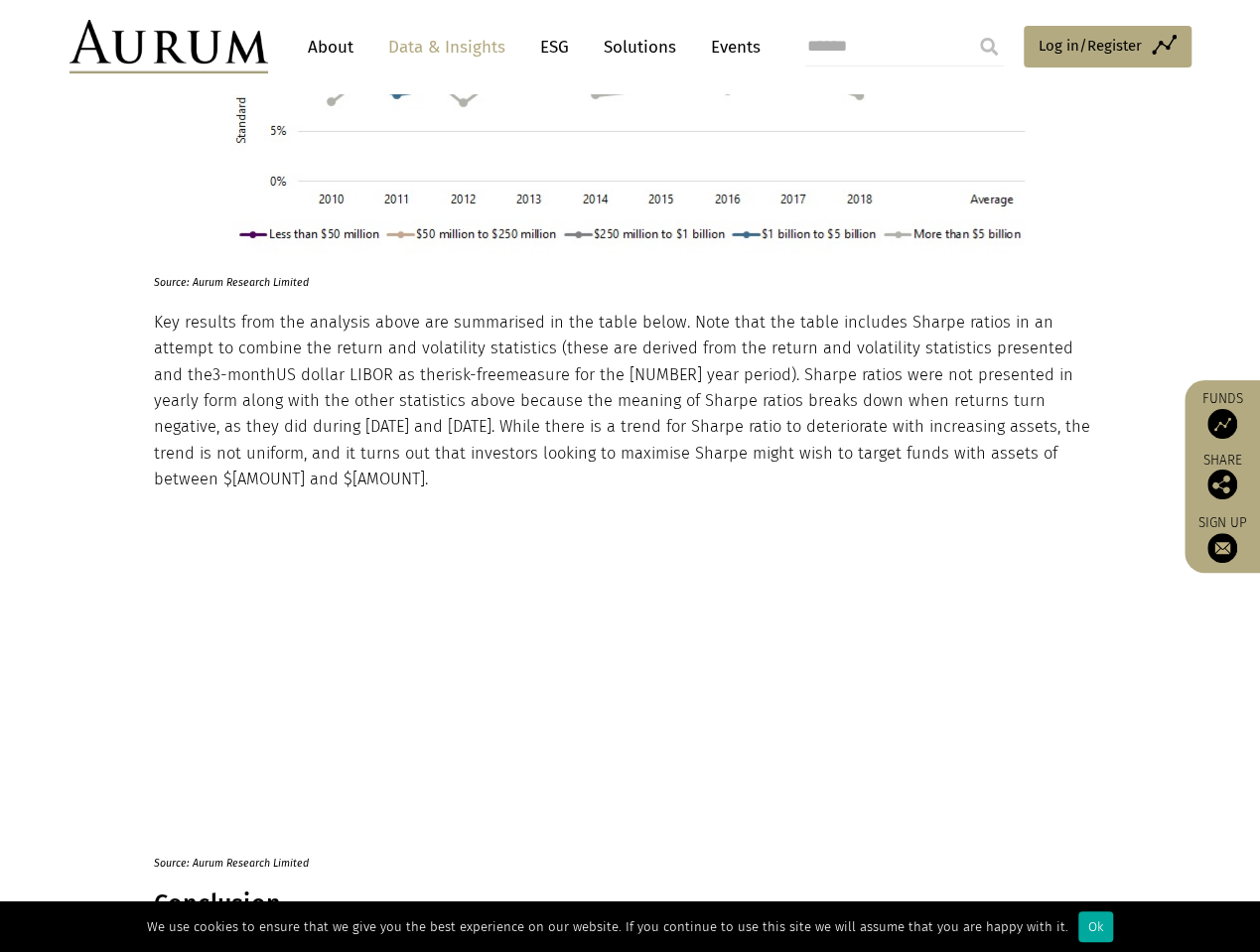 scroll, scrollTop: 7000, scrollLeft: 0, axis: vertical 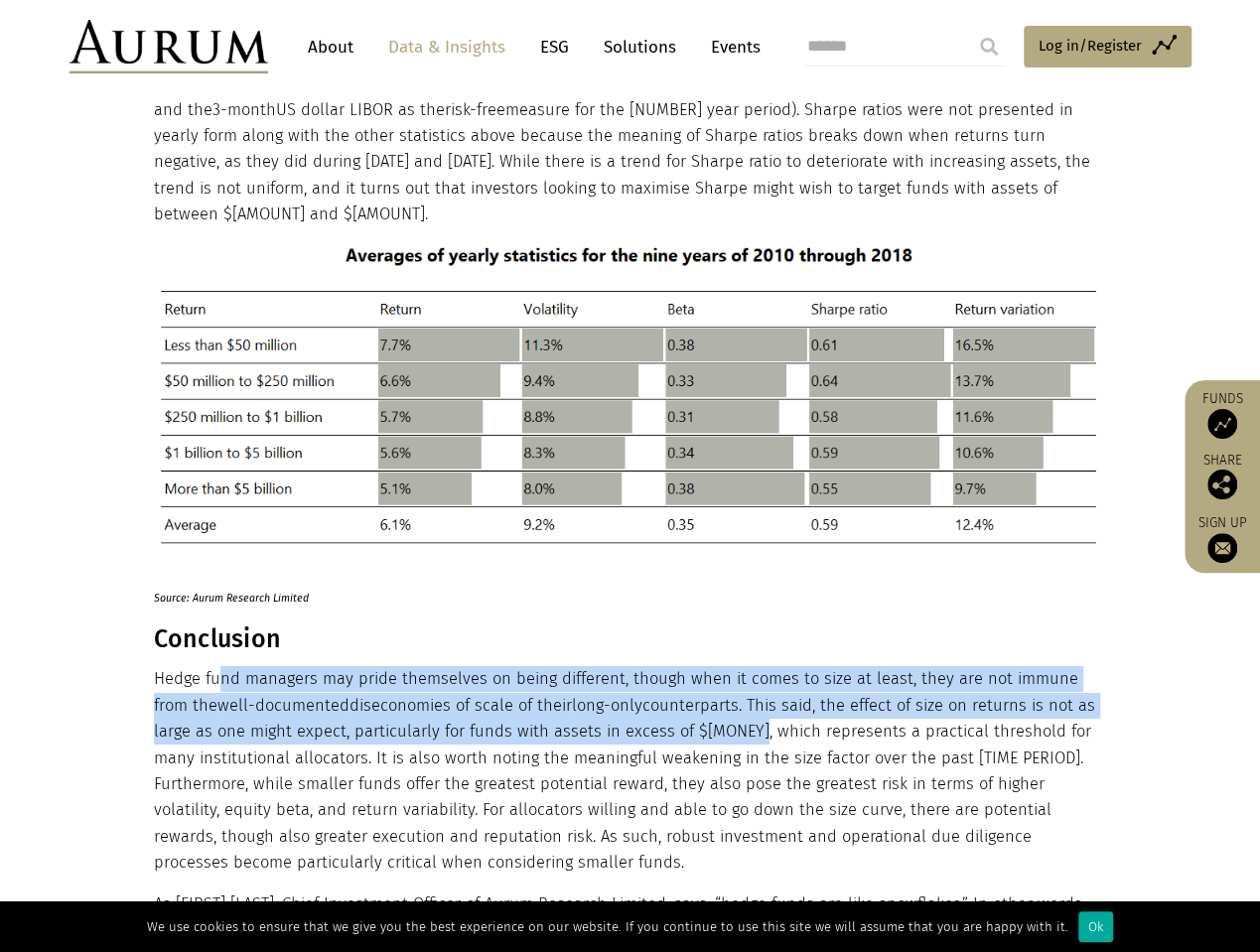 drag, startPoint x: 220, startPoint y: 534, endPoint x: 697, endPoint y: 608, distance: 482.7059 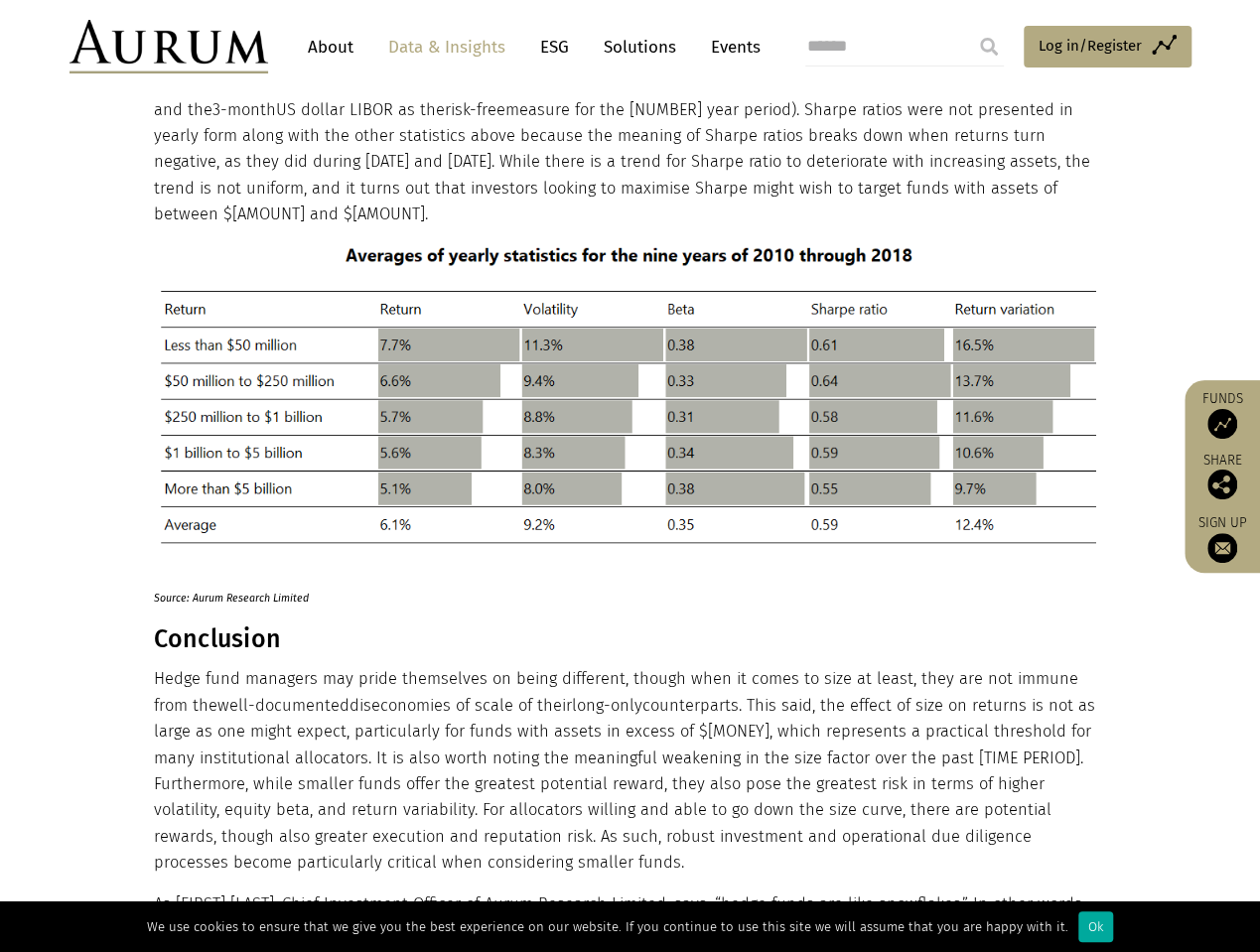 click on "Hedge fund managers may pride themselves on being different, though when it comes to size at least, they are not immune from the  well-documented  diseconomies of scale of their  long-only  counterparts. This said, the effect of size on returns is not as large as one might expect, particularly for funds with assets in excess of $[MONEY], which represents a practical threshold for many institutional allocators. It is also worth noting the meaningful weakening in the size factor over the past [TIME PERIOD]. Furthermore, while smaller funds offer the greatest potential reward, they also pose the greatest risk in terms of higher volatility, equity beta, and return variability. For allocators willing and able to go down the size curve, there are potential rewards, though also greater execution and reputation risk. As such, robust investment and operational due diligence processes become particularly critical when considering smaller funds." at bounding box center (628, 770) 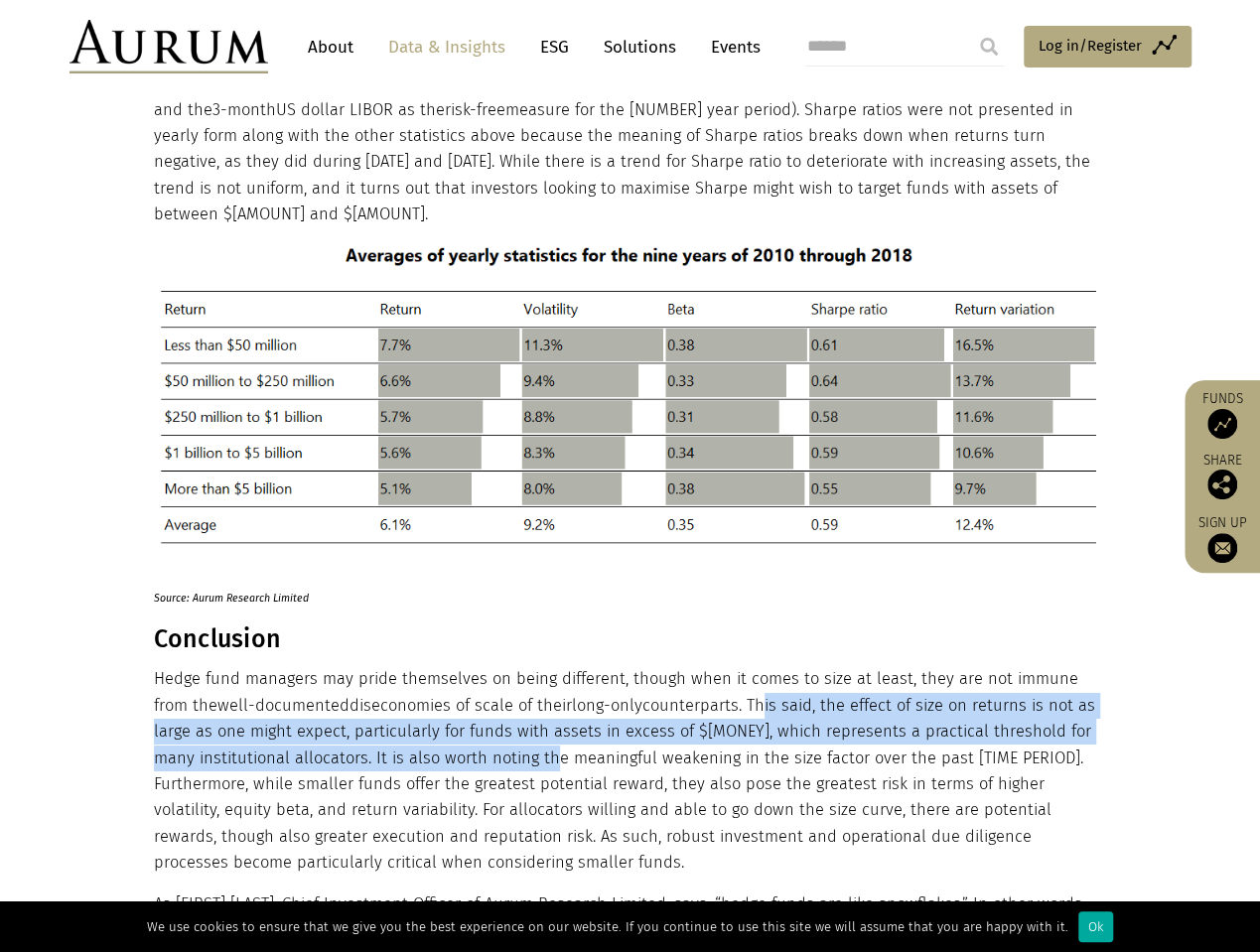 drag, startPoint x: 721, startPoint y: 566, endPoint x: 667, endPoint y: 646, distance: 96.519428 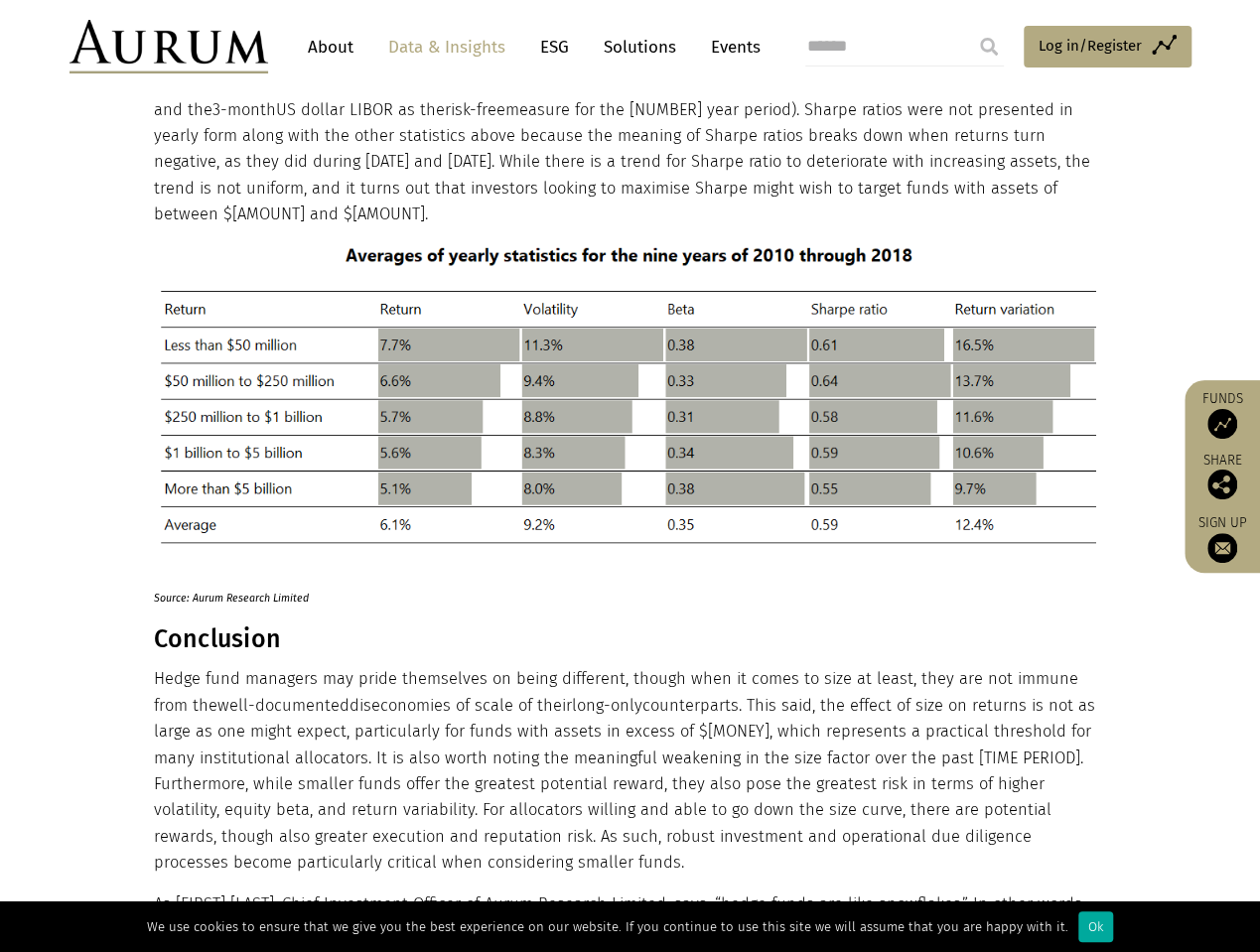 click on "Hedge fund managers may pride themselves on being different, though when it comes to size at least, they are not immune from the  well-documented  diseconomies of scale of their  long-only  counterparts. This said, the effect of size on returns is not as large as one might expect, particularly for funds with assets in excess of $[MONEY], which represents a practical threshold for many institutional allocators. It is also worth noting the meaningful weakening in the size factor over the past [TIME PERIOD]. Furthermore, while smaller funds offer the greatest potential reward, they also pose the greatest risk in terms of higher volatility, equity beta, and return variability. For allocators willing and able to go down the size curve, there are potential rewards, though also greater execution and reputation risk. As such, robust investment and operational due diligence processes become particularly critical when considering smaller funds." at bounding box center (628, 770) 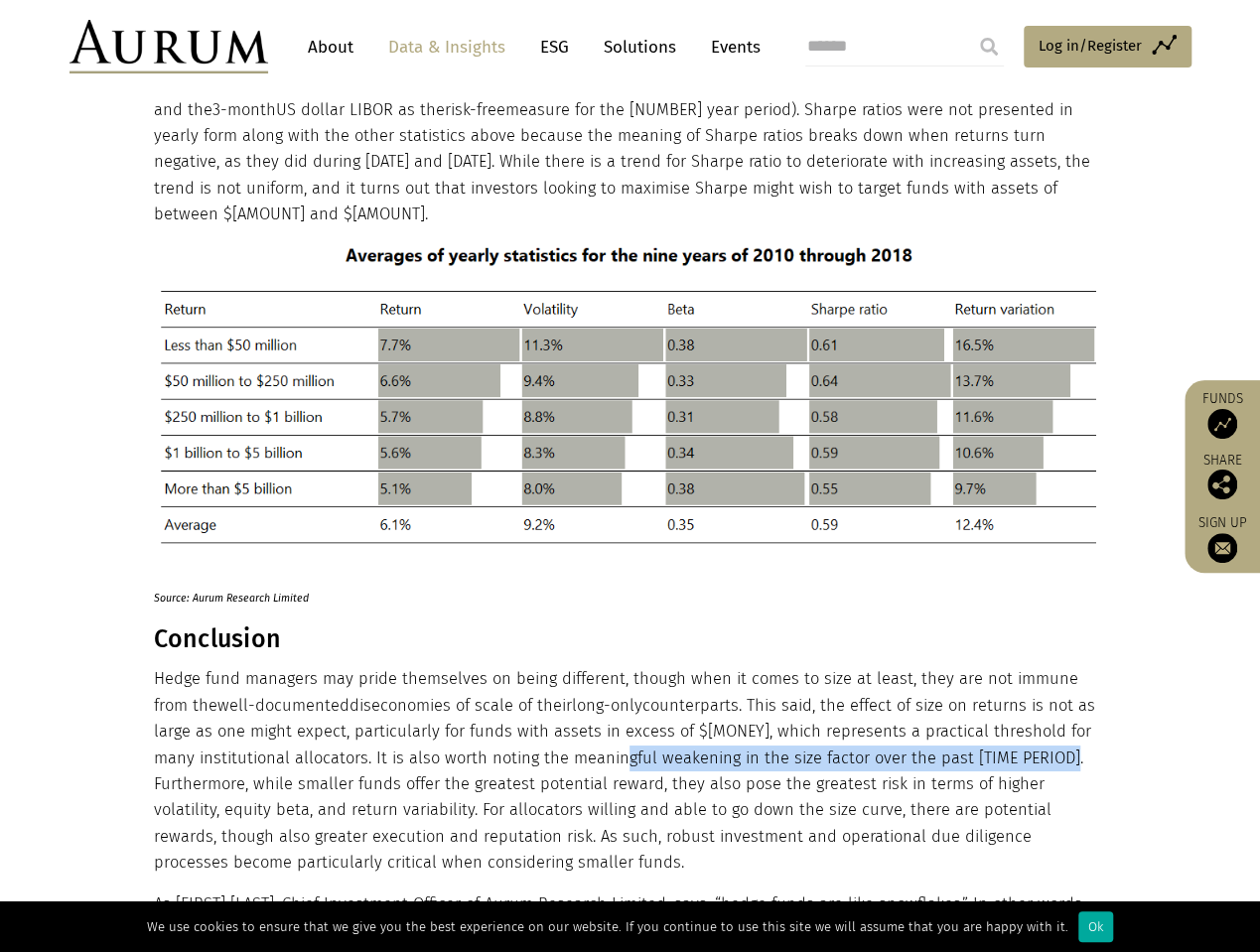drag, startPoint x: 536, startPoint y: 637, endPoint x: 975, endPoint y: 637, distance: 439 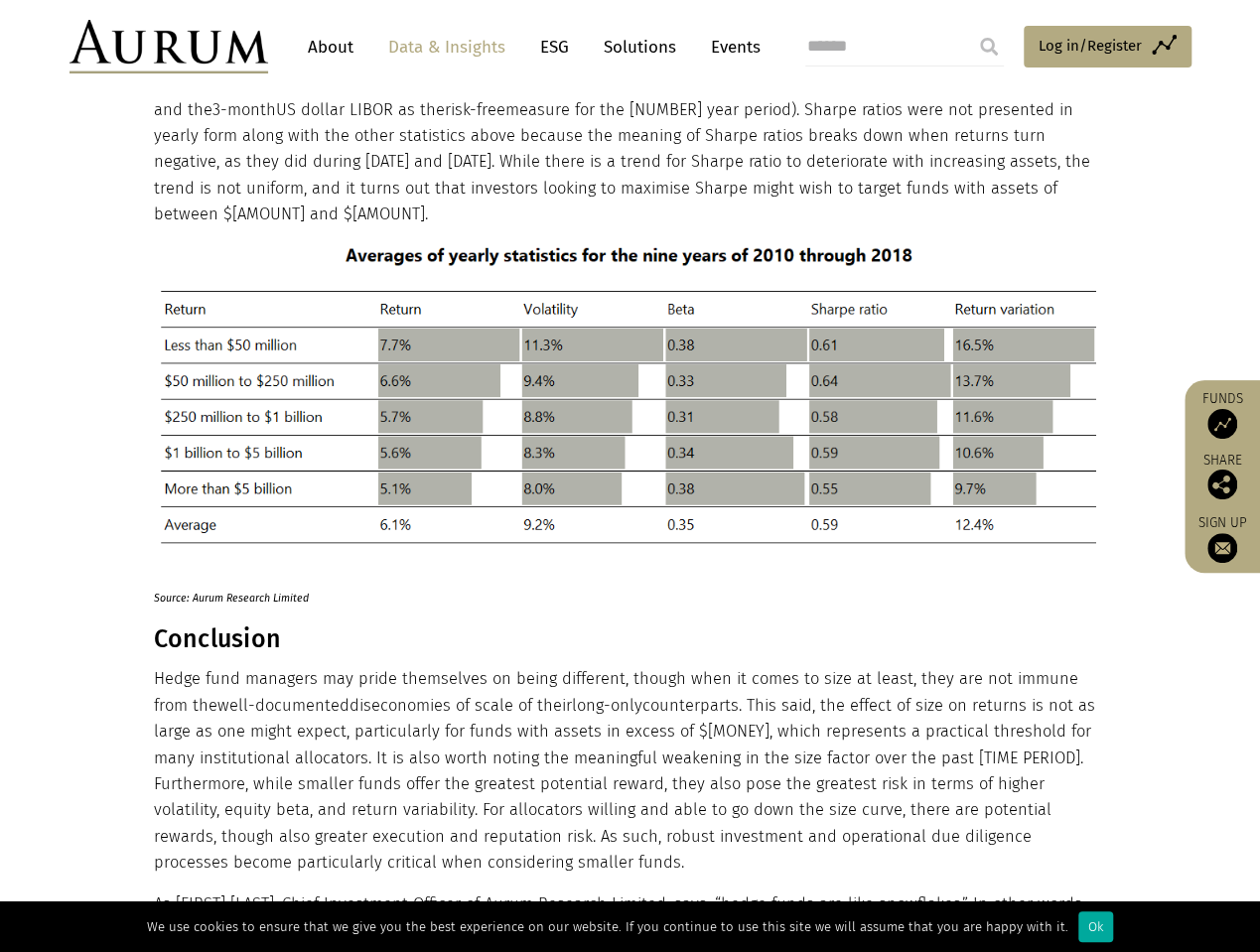 click on "Hedge fund managers may pride themselves on being different, though when it comes to size at least, they are not immune from the  well-documented  diseconomies of scale of their  long-only  counterparts. This said, the effect of size on returns is not as large as one might expect, particularly for funds with assets in excess of $[MONEY], which represents a practical threshold for many institutional allocators. It is also worth noting the meaningful weakening in the size factor over the past [TIME PERIOD]. Furthermore, while smaller funds offer the greatest potential reward, they also pose the greatest risk in terms of higher volatility, equity beta, and return variability. For allocators willing and able to go down the size curve, there are potential rewards, though also greater execution and reputation risk. As such, robust investment and operational due diligence processes become particularly critical when considering smaller funds." at bounding box center (628, 770) 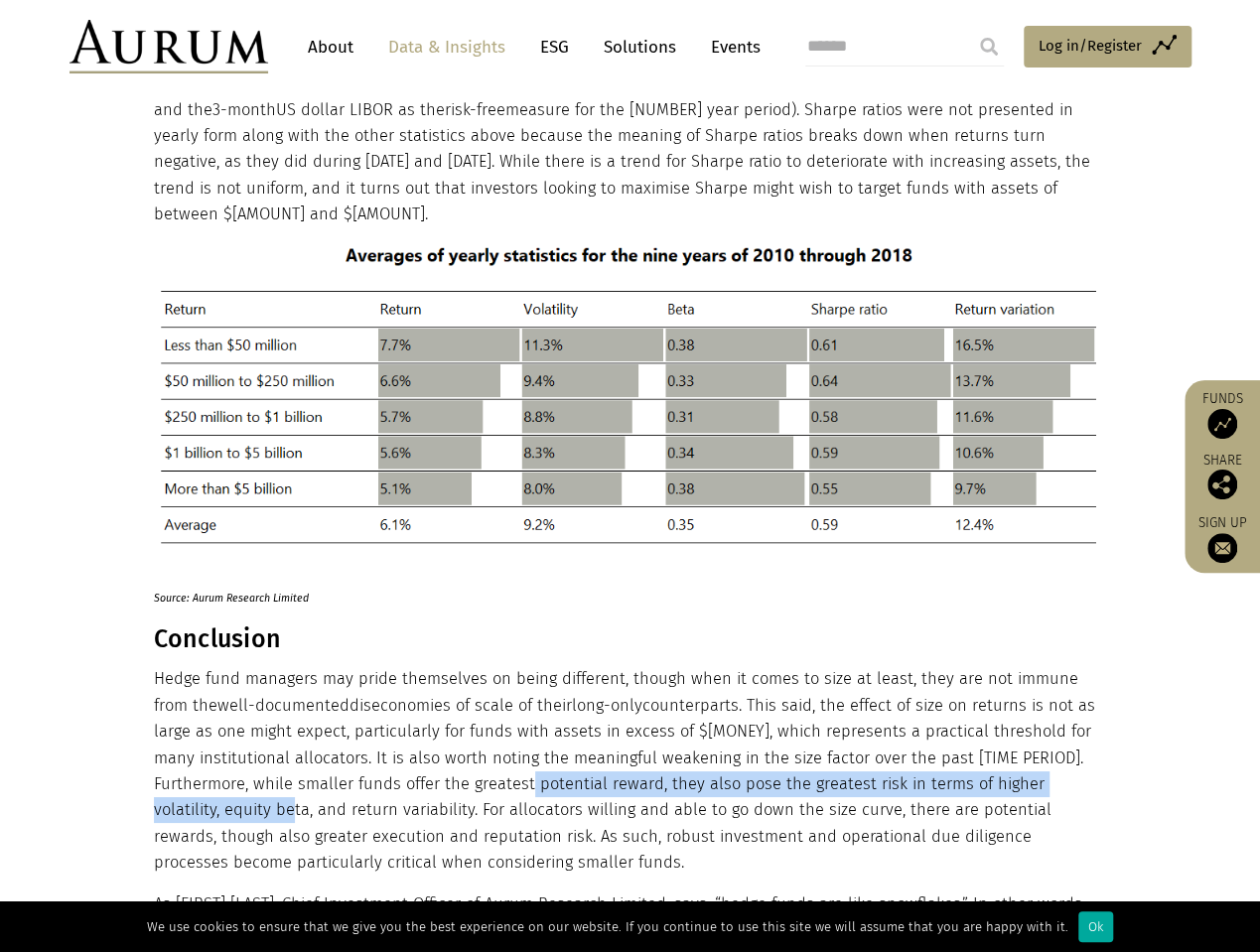 drag, startPoint x: 409, startPoint y: 655, endPoint x: 1043, endPoint y: 647, distance: 634.0505 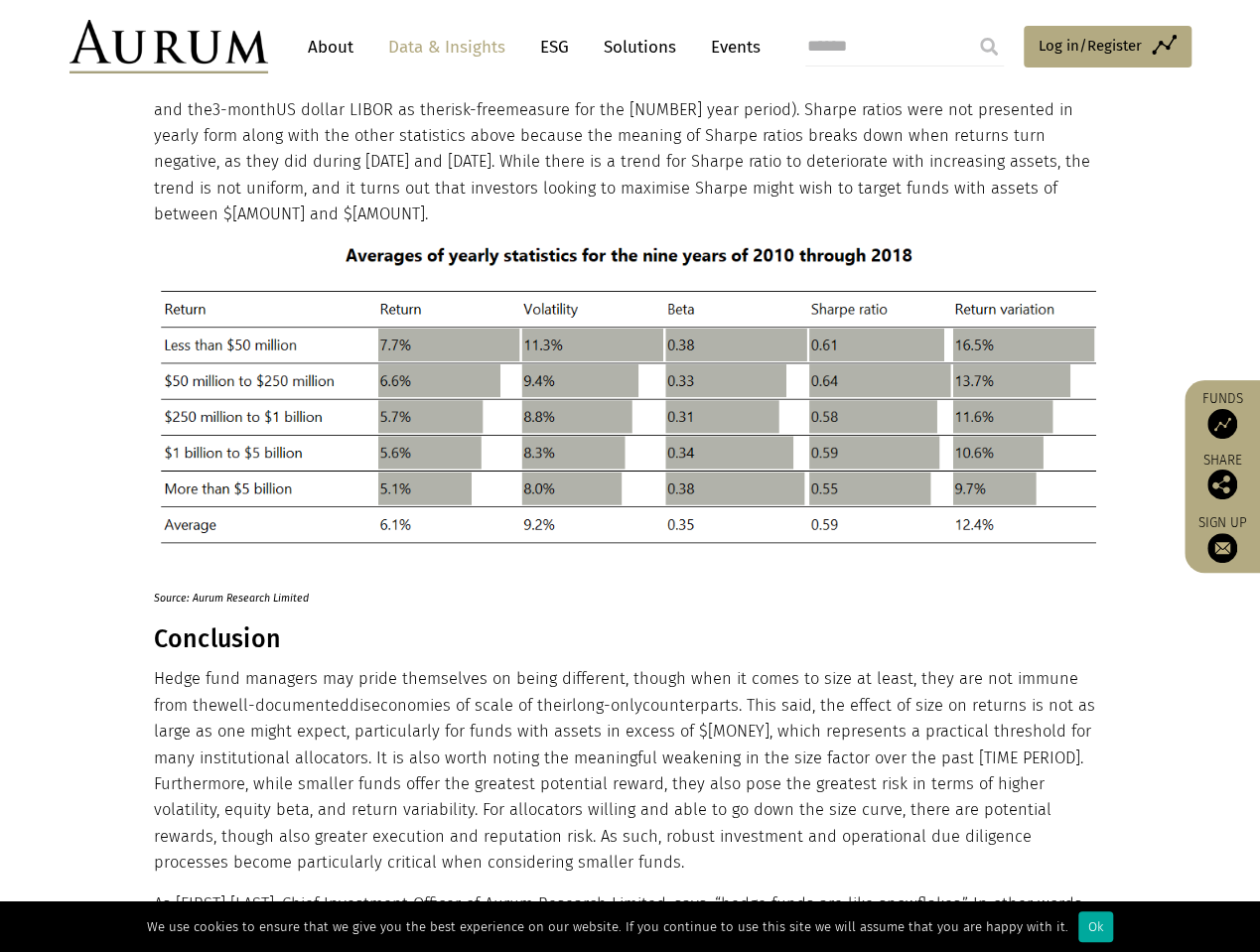 click on "Hedge fund managers may pride themselves on being different, though when it comes to size at least, they are not immune from the  well-documented  diseconomies of scale of their  long-only  counterparts. This said, the effect of size on returns is not as large as one might expect, particularly for funds with assets in excess of $[MONEY], which represents a practical threshold for many institutional allocators. It is also worth noting the meaningful weakening in the size factor over the past [TIME PERIOD]. Furthermore, while smaller funds offer the greatest potential reward, they also pose the greatest risk in terms of higher volatility, equity beta, and return variability. For allocators willing and able to go down the size curve, there are potential rewards, though also greater execution and reputation risk. As such, robust investment and operational due diligence processes become particularly critical when considering smaller funds." at bounding box center (628, 770) 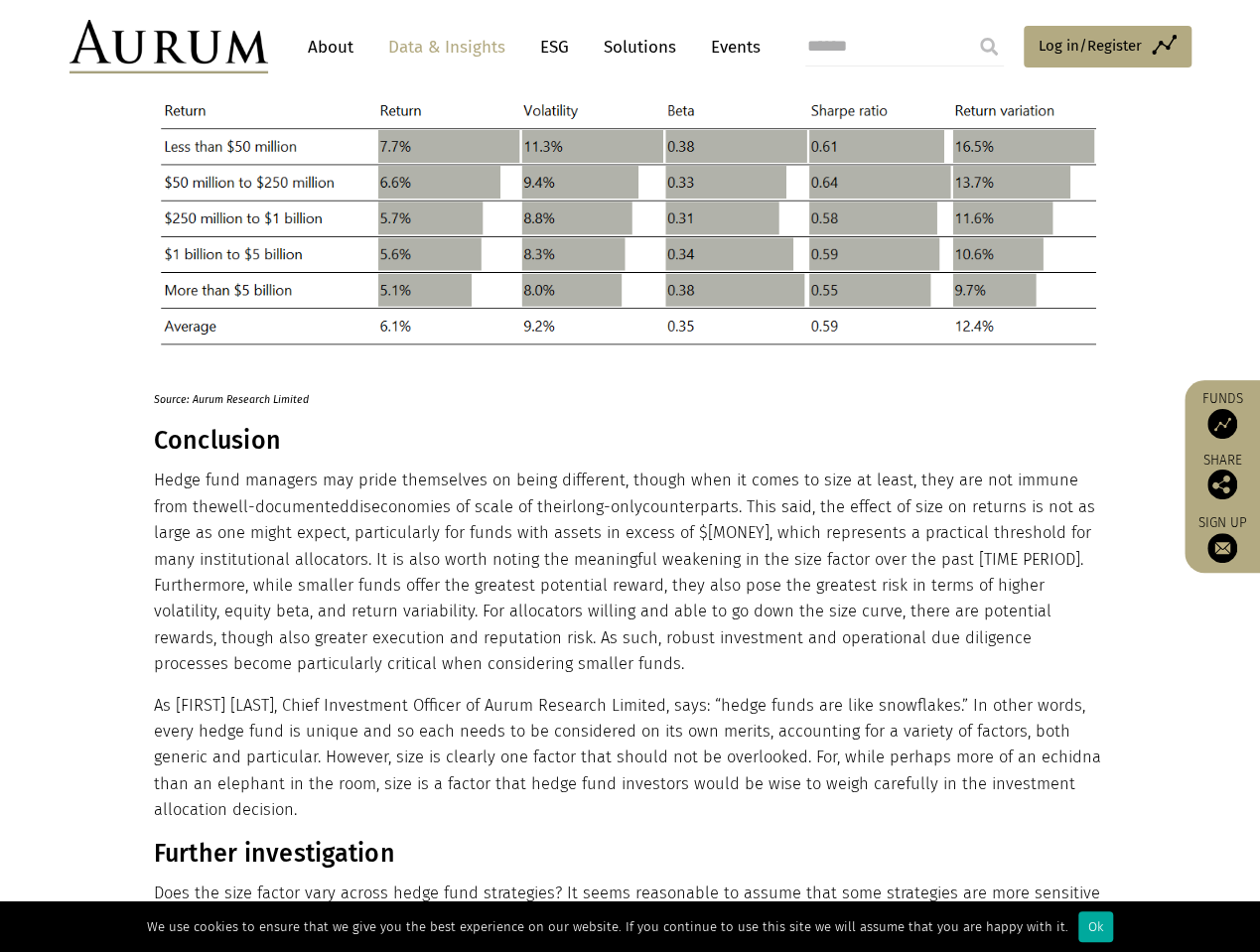 scroll, scrollTop: 7265, scrollLeft: 0, axis: vertical 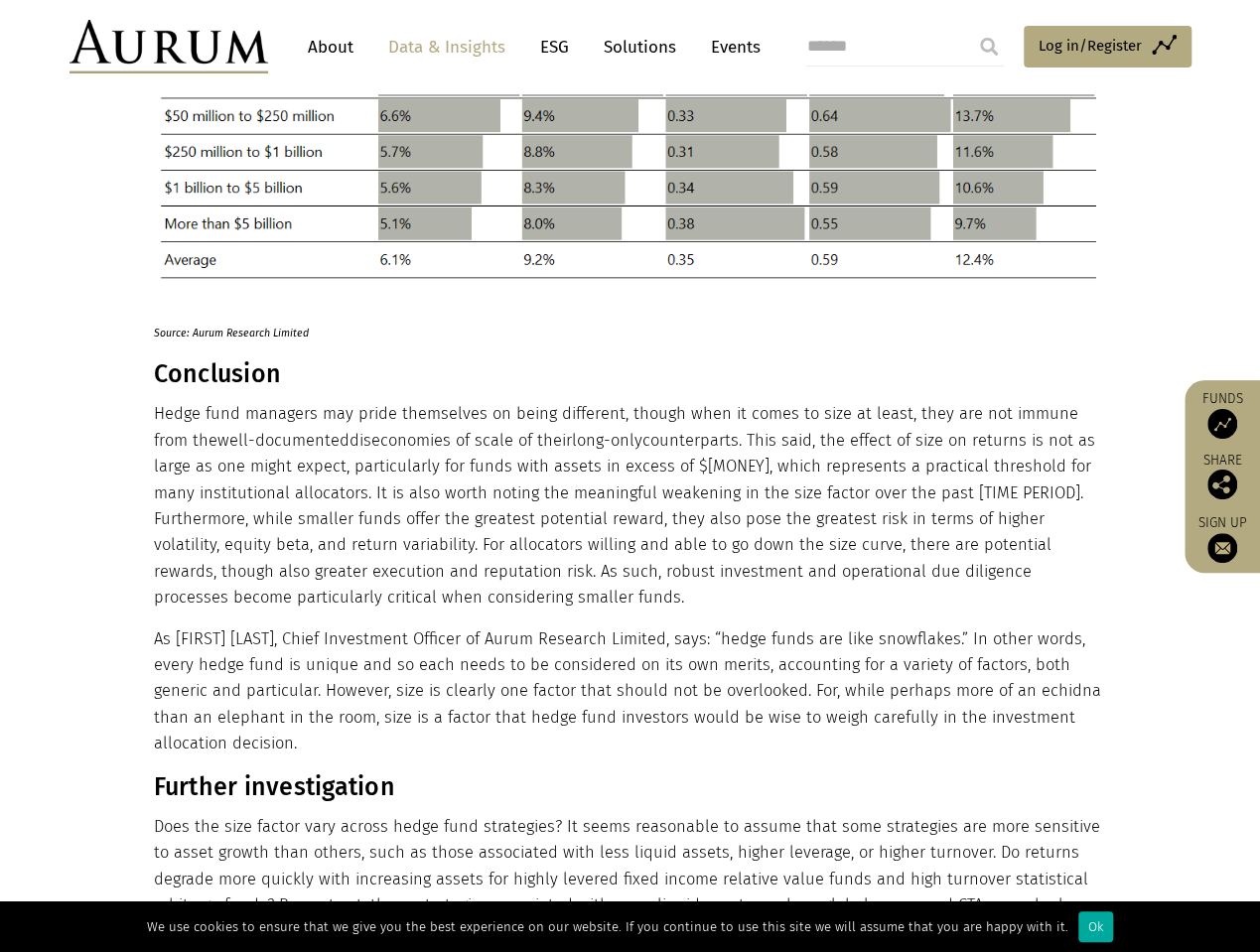 copy on "For allocators willing and able to go down the size curve, there are potential rewards, though also greater execution and reputation risk. As such, robust investment and operational due diligence processes become particularly critical when considering smaller funds." 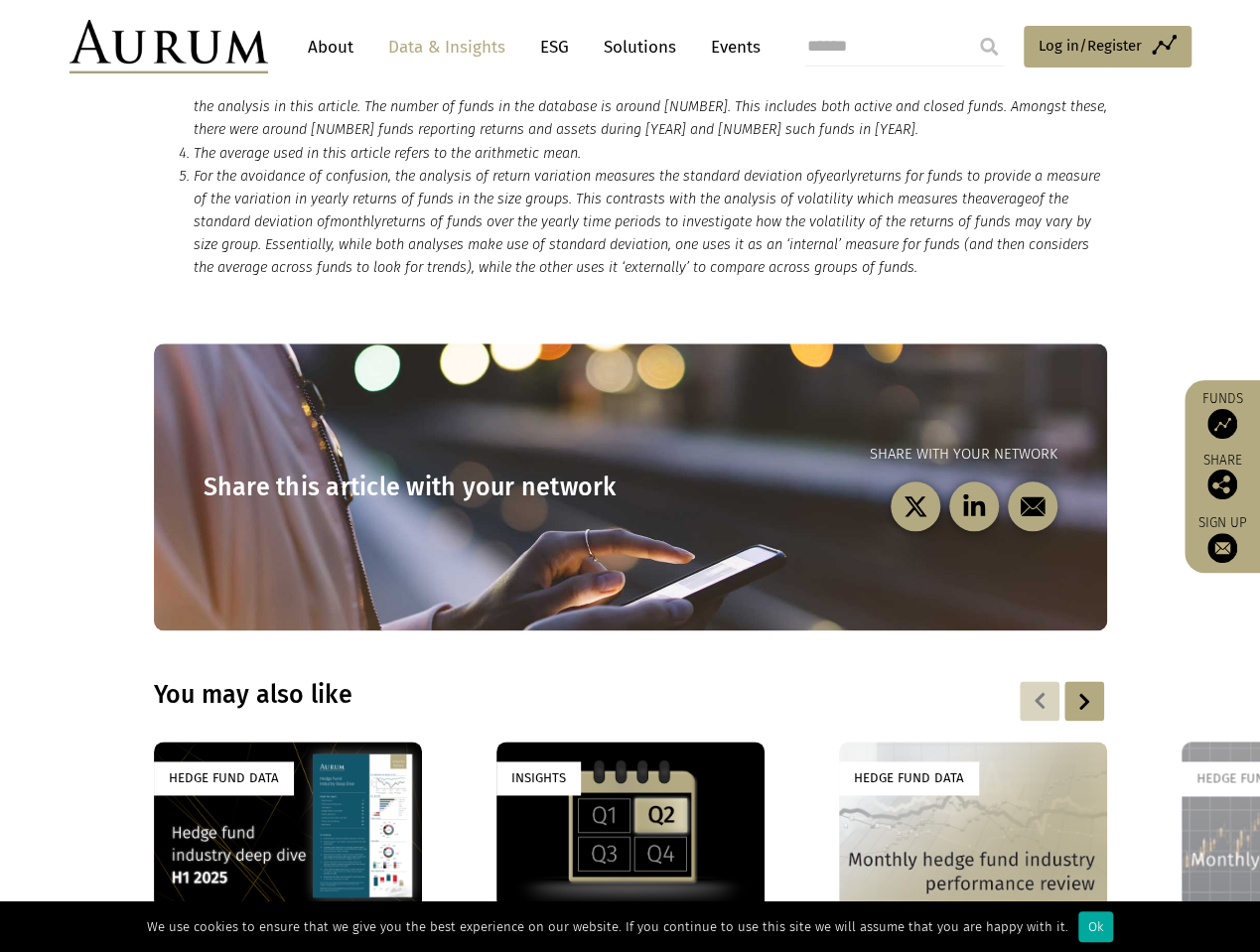 scroll, scrollTop: 8521, scrollLeft: 0, axis: vertical 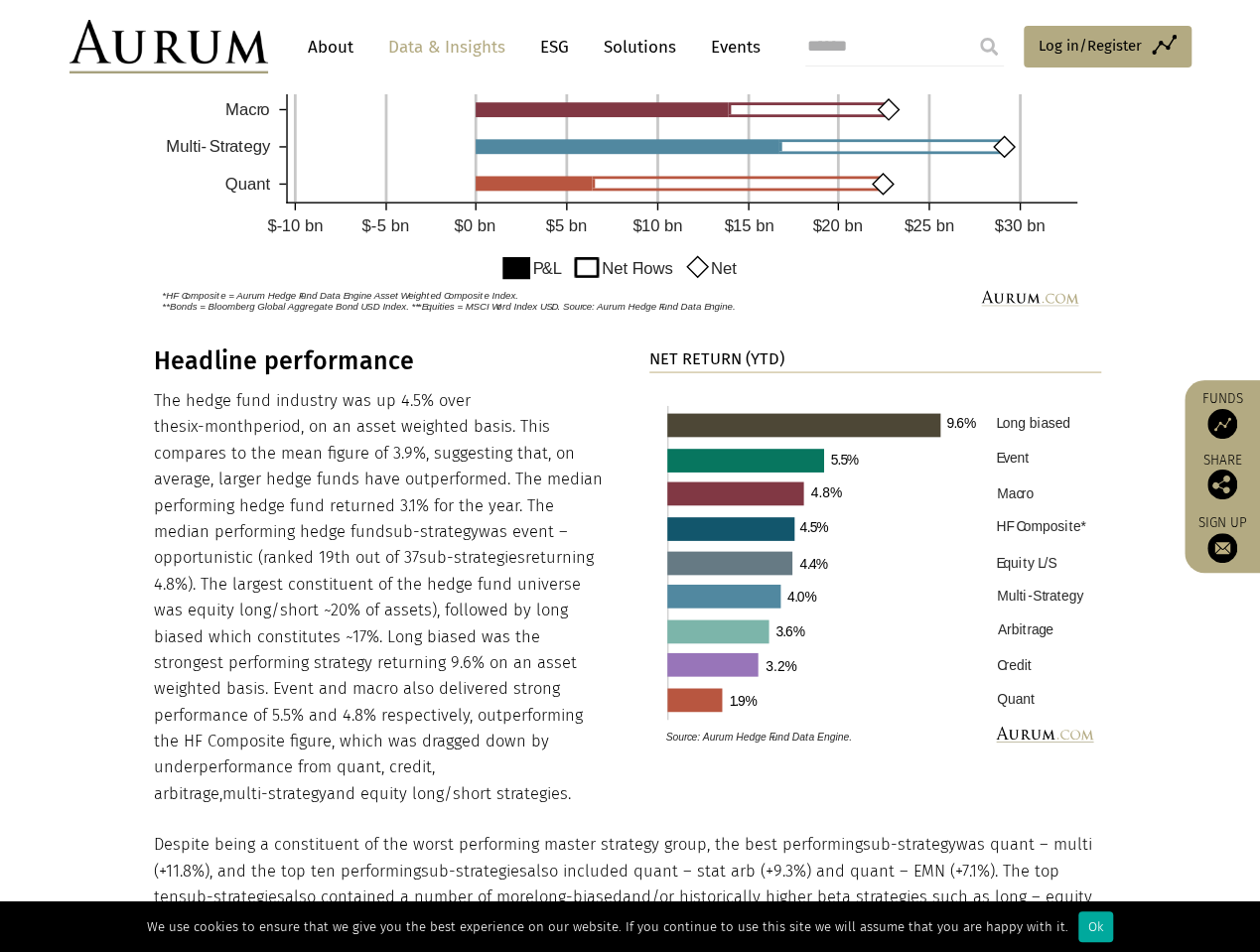 click on "Headline performance
The hedge fund industry was up 4.5% over the  six-month  period, on an asset weighted basis. This compares to the mean figure of 3.9%, suggesting that, on average, larger hedge funds have outperformed. The median performing hedge fund returned 3.1% for the year. The median performing hedge fund  sub-strategy  was event – opportunistic (ranked 19th out of 37  sub-strategies  returning 4.8%). The largest constituent of the hedge fund universe was equity long/short ~20% of assets), followed by long biased which constitutes ~17%. Long biased was the strongest performing strategy returning 9.6% on an asset weighted basis. Event and macro also delivered strong performance of 5.5% and 4.8% respectively, outperforming the HF Composite figure, which was dragged down by underperformance from quant, credit, arbitrage,  multi-strategy  and equity long/short strategies.
NET RETURN (YTD)
sub-strategy" at bounding box center (630, 892) 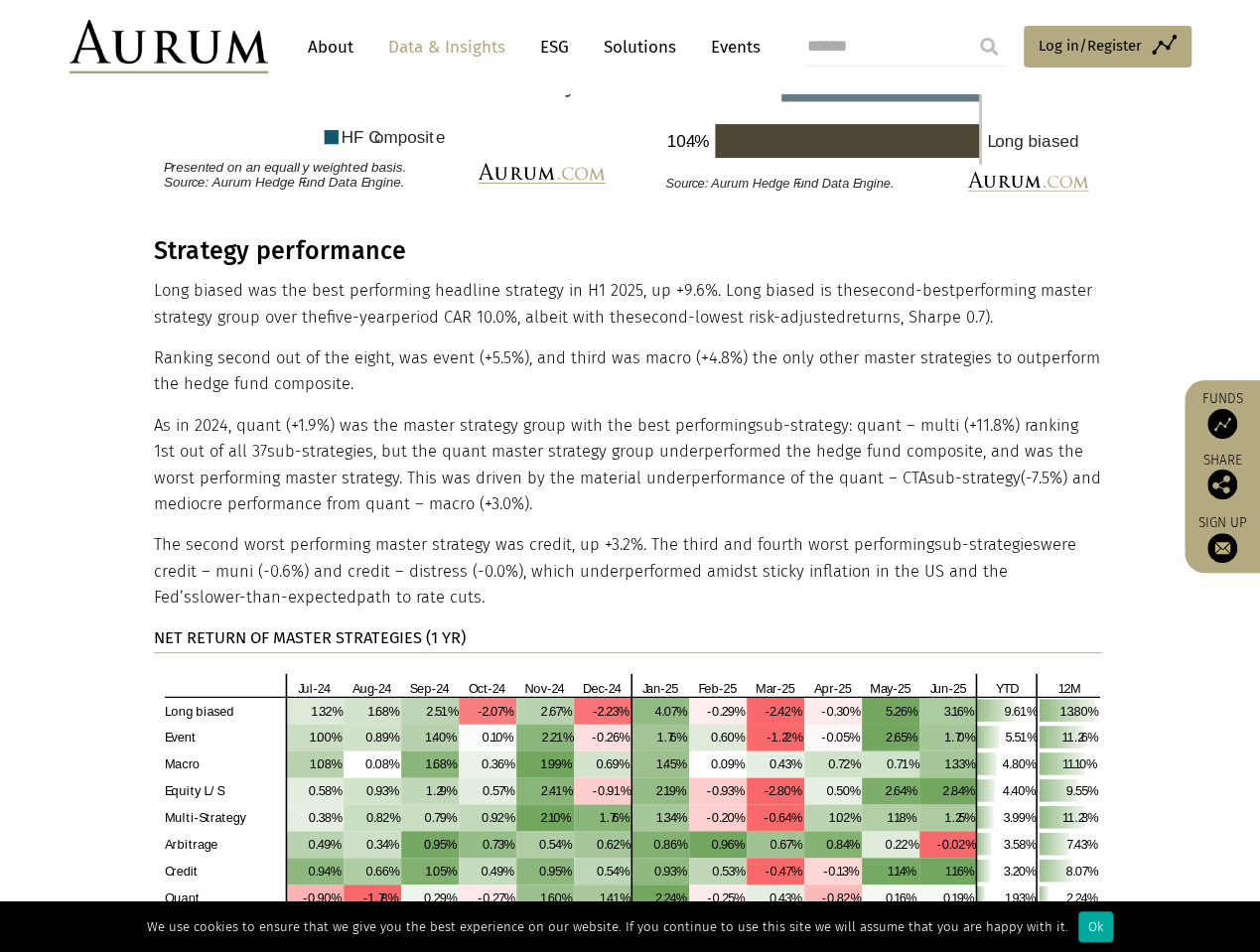 scroll, scrollTop: 3904, scrollLeft: 0, axis: vertical 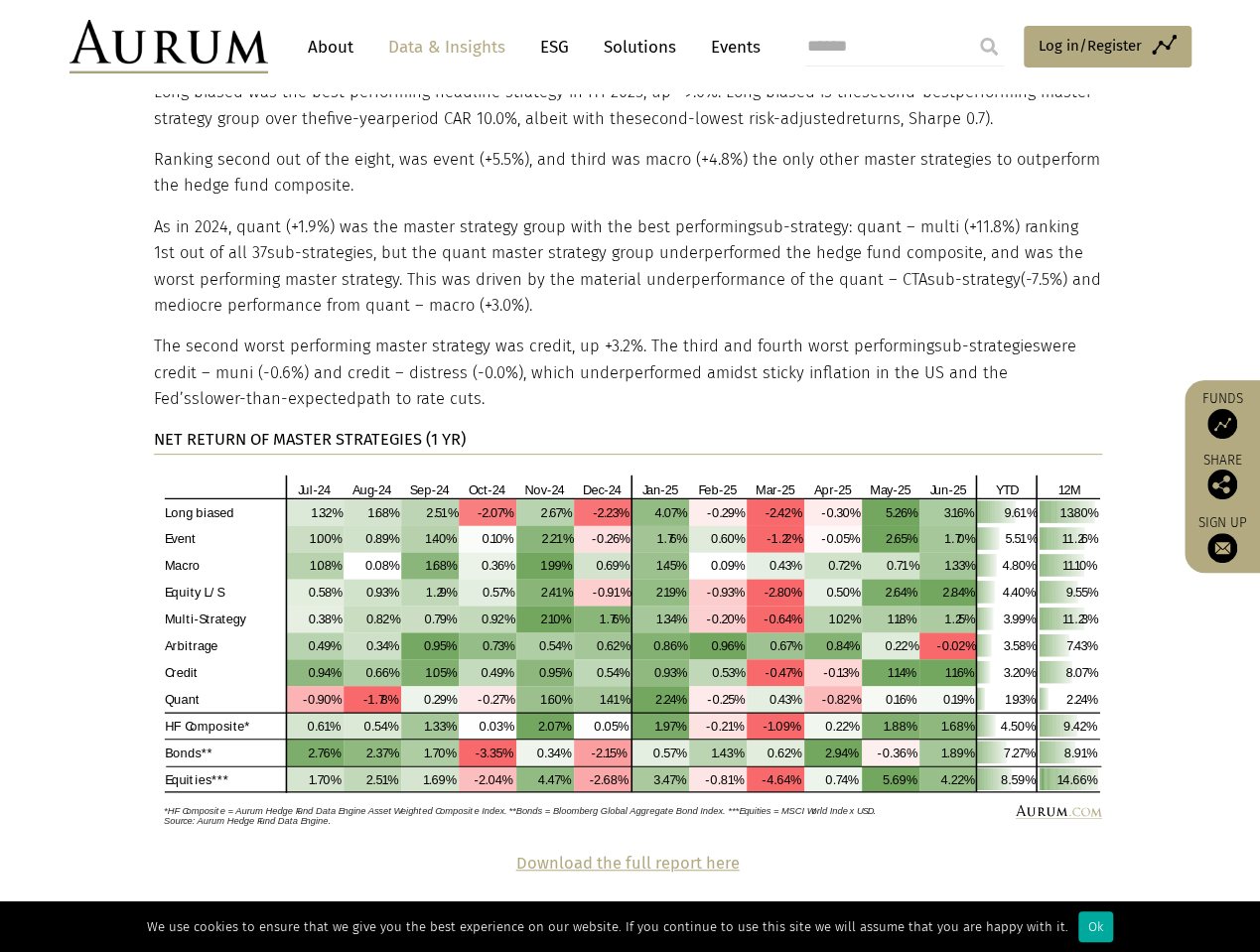 click at bounding box center [628, 647] 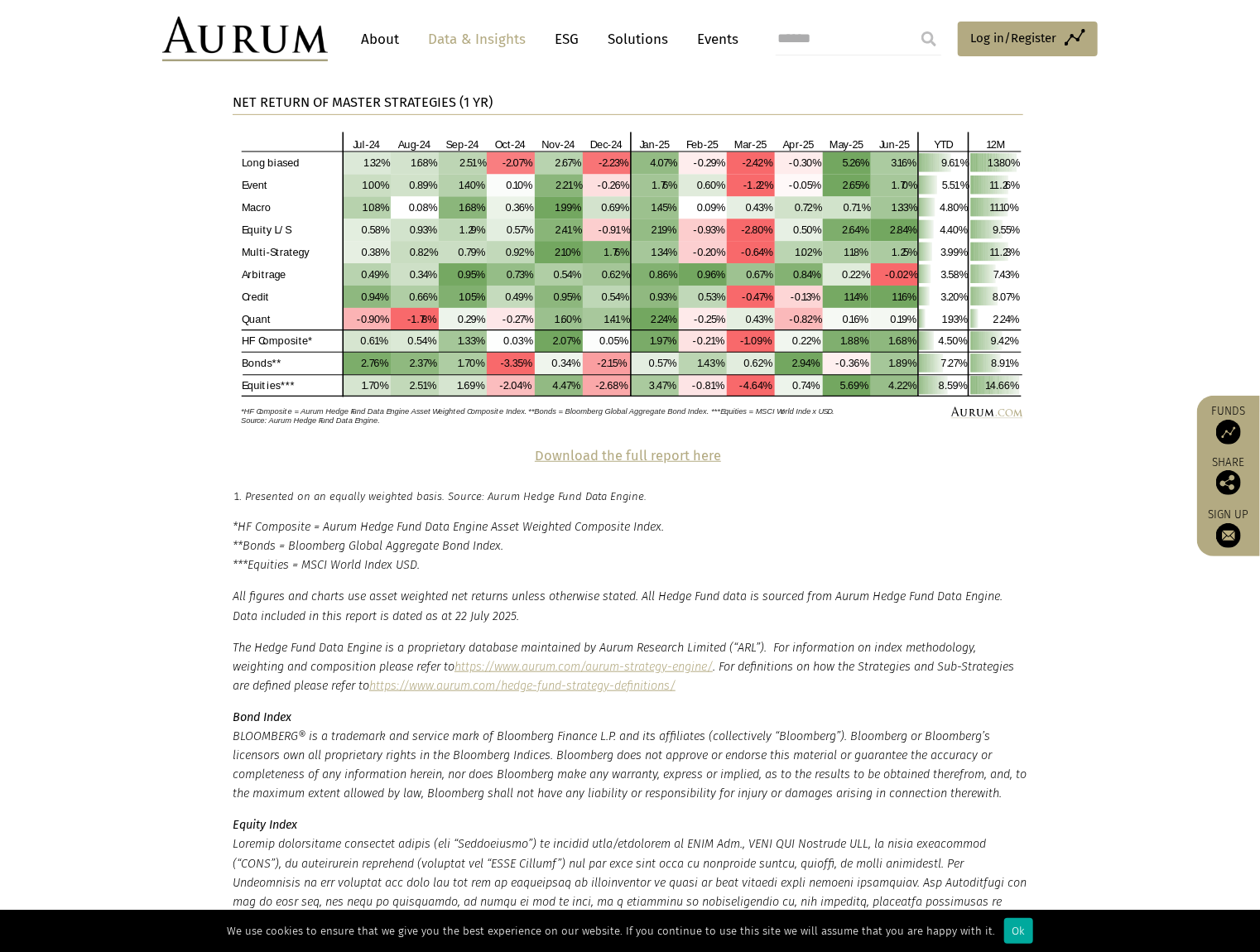 scroll, scrollTop: 3189, scrollLeft: 0, axis: vertical 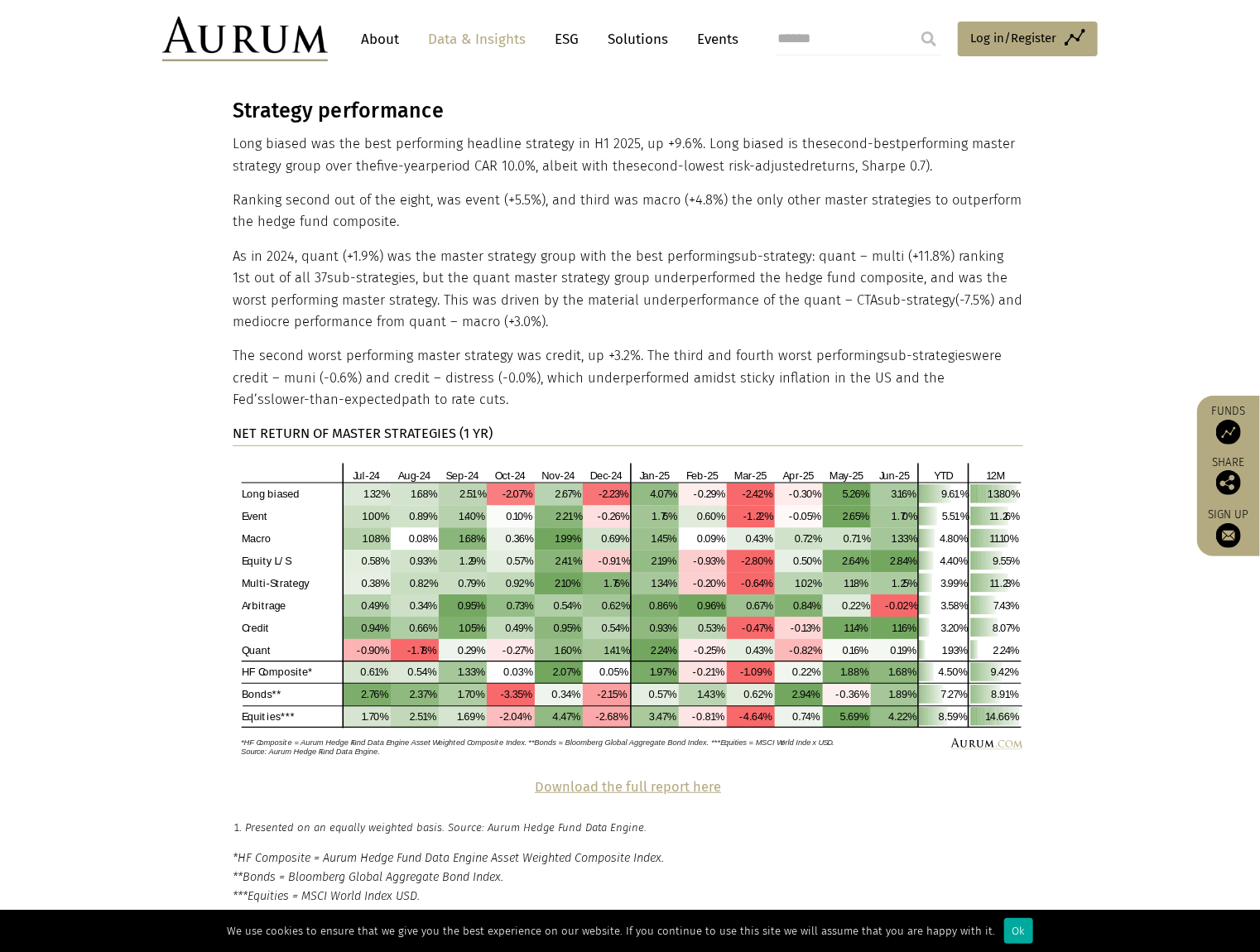 click on "Strategy performance
Long biased was the best performing headline strategy in H1 2025, up +9.6%. Long biased is the  second-best  performing master strategy group over the  five-year  period CAR 10.0%, albeit with the  second-lowest   risk-adjusted  returns, Sharpe 0.7).
Ranking second out of the eight, was event (+5.5%), and third was macro (+4.8%) the only other master strategies to outperform the hedge fund composite.
As in 2024, quant (+1.9%) was the master strategy group with the best performing  sub-strategy : quant – multi (+11.8%) ranking 1st out of all 37  sub-strategies , but the quant master strategy group underperformed the hedge fund composite, and was the worst performing master strategy. This was driven by the material underperformance of the quant – CTA  sub-strategy  (-7.5%) and mediocre performance from quant – macro (+3.0%).
The second worst performing master strategy was credit, up +3.2%. The third and fourth worst performing  sub-strategies" at bounding box center [630, 427] 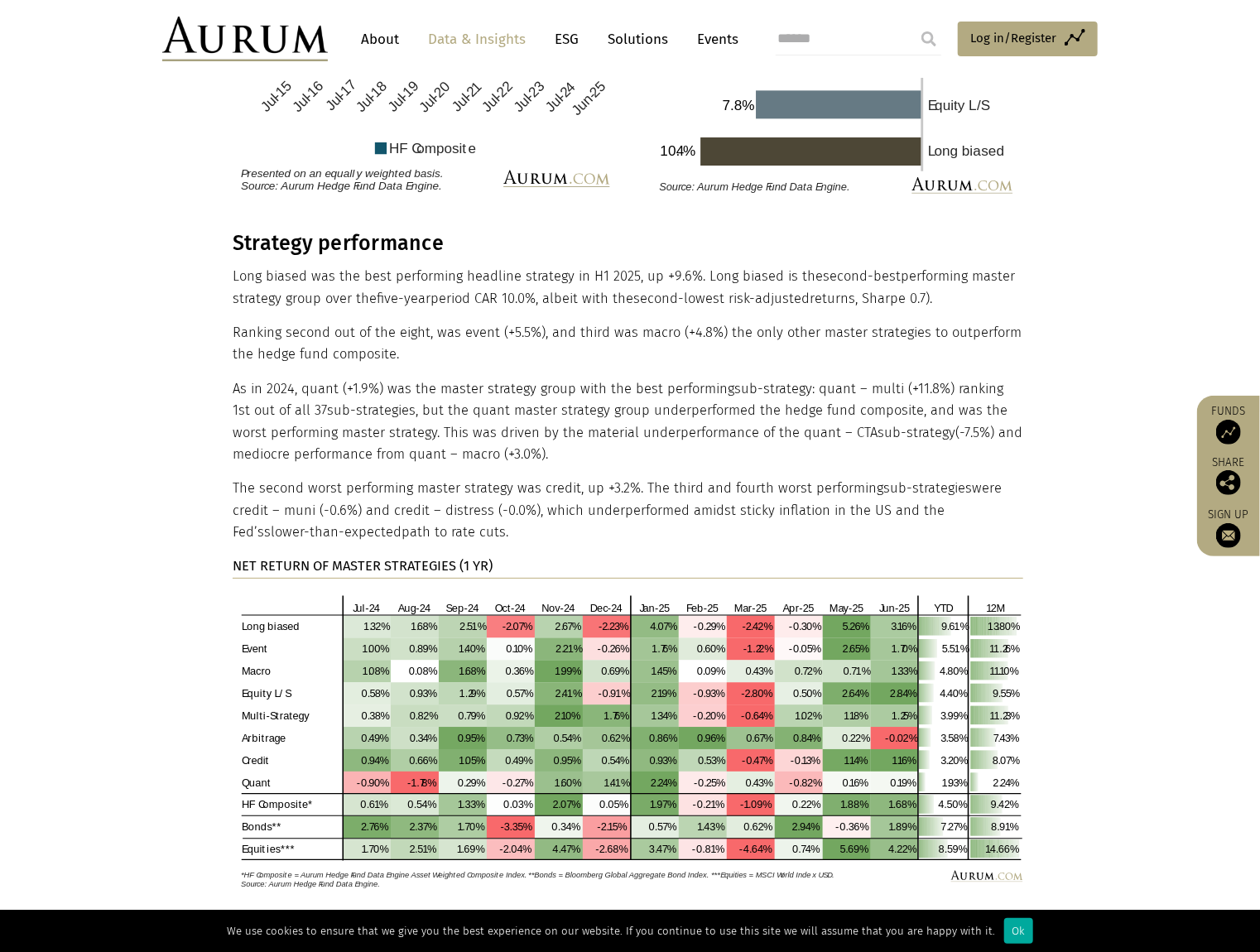 scroll, scrollTop: 3189, scrollLeft: 0, axis: vertical 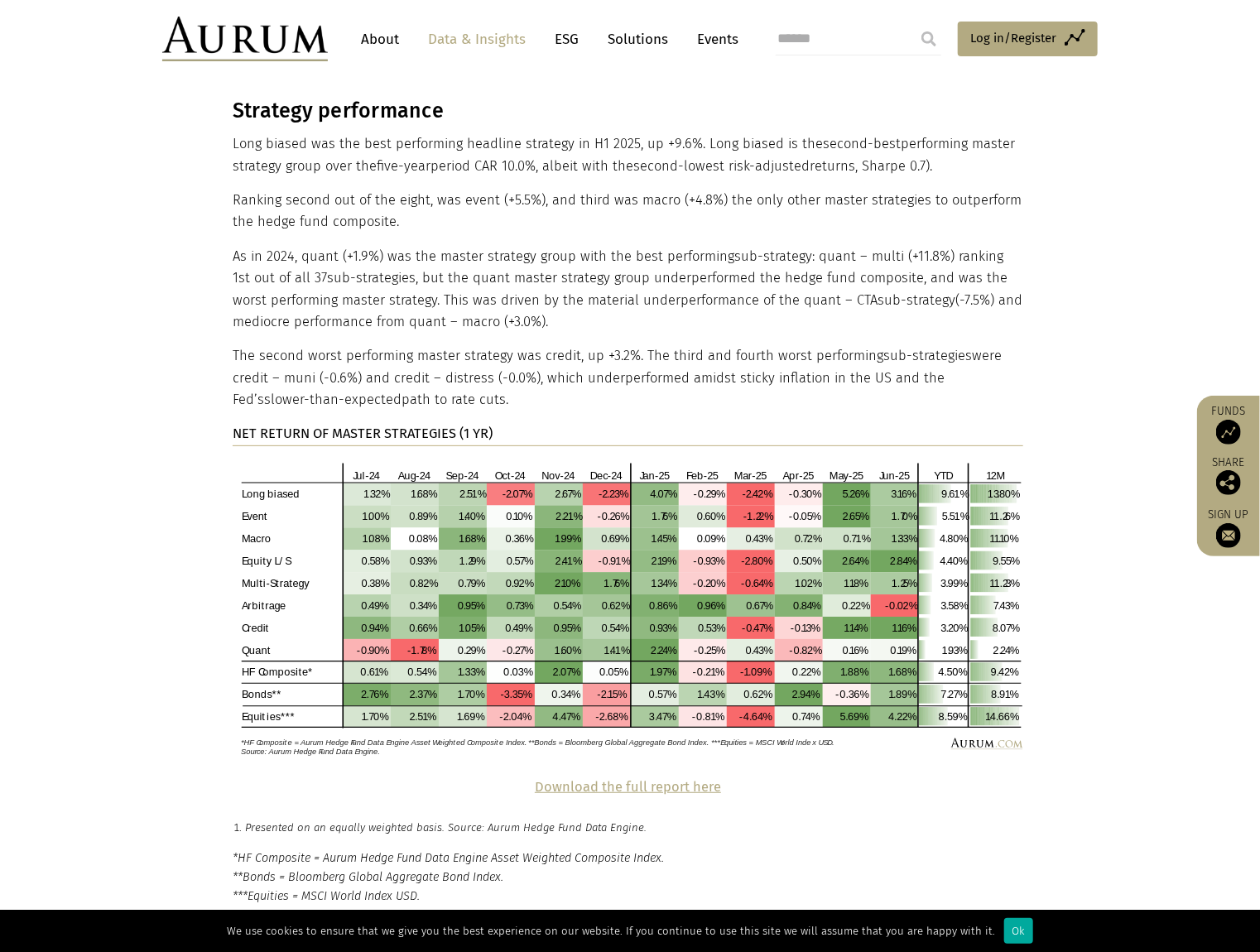 click on "Strategy performance
Long biased was the best performing headline strategy in H1 2025, up +9.6%. Long biased is the  second-best  performing master strategy group over the  five-year  period CAR 10.0%, albeit with the  second-lowest   risk-adjusted  returns, Sharpe 0.7).
Ranking second out of the eight, was event (+5.5%), and third was macro (+4.8%) the only other master strategies to outperform the hedge fund composite.
As in 2024, quant (+1.9%) was the master strategy group with the best performing  sub-strategy : quant – multi (+11.8%) ranking 1st out of all 37  sub-strategies , but the quant master strategy group underperformed the hedge fund composite, and was the worst performing master strategy. This was driven by the material underperformance of the quant – CTA  sub-strategy  (-7.5%) and mediocre performance from quant – macro (+3.0%).
The second worst performing master strategy was credit, up +3.2%. The third and fourth worst performing  sub-strategies" at bounding box center (630, 437) 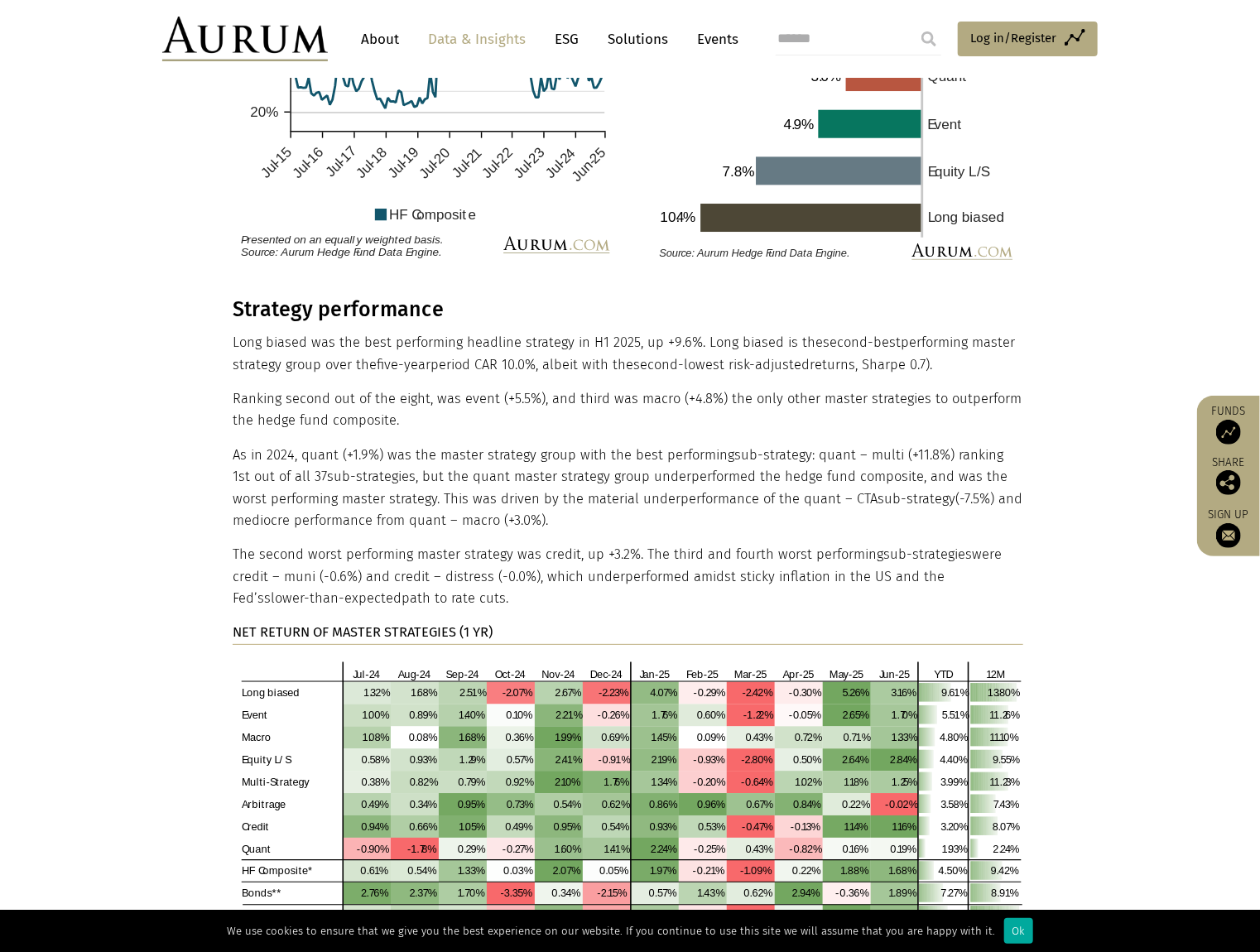 click on "Long biased was the best performing headline strategy in H1 2025, up +9.6%. Long biased is the  second-best  performing master strategy group over the  five-year  period CAR 10.0%, albeit with the  second-lowest   risk-adjusted  returns, Sharpe 0.7)." at bounding box center (628, 353) 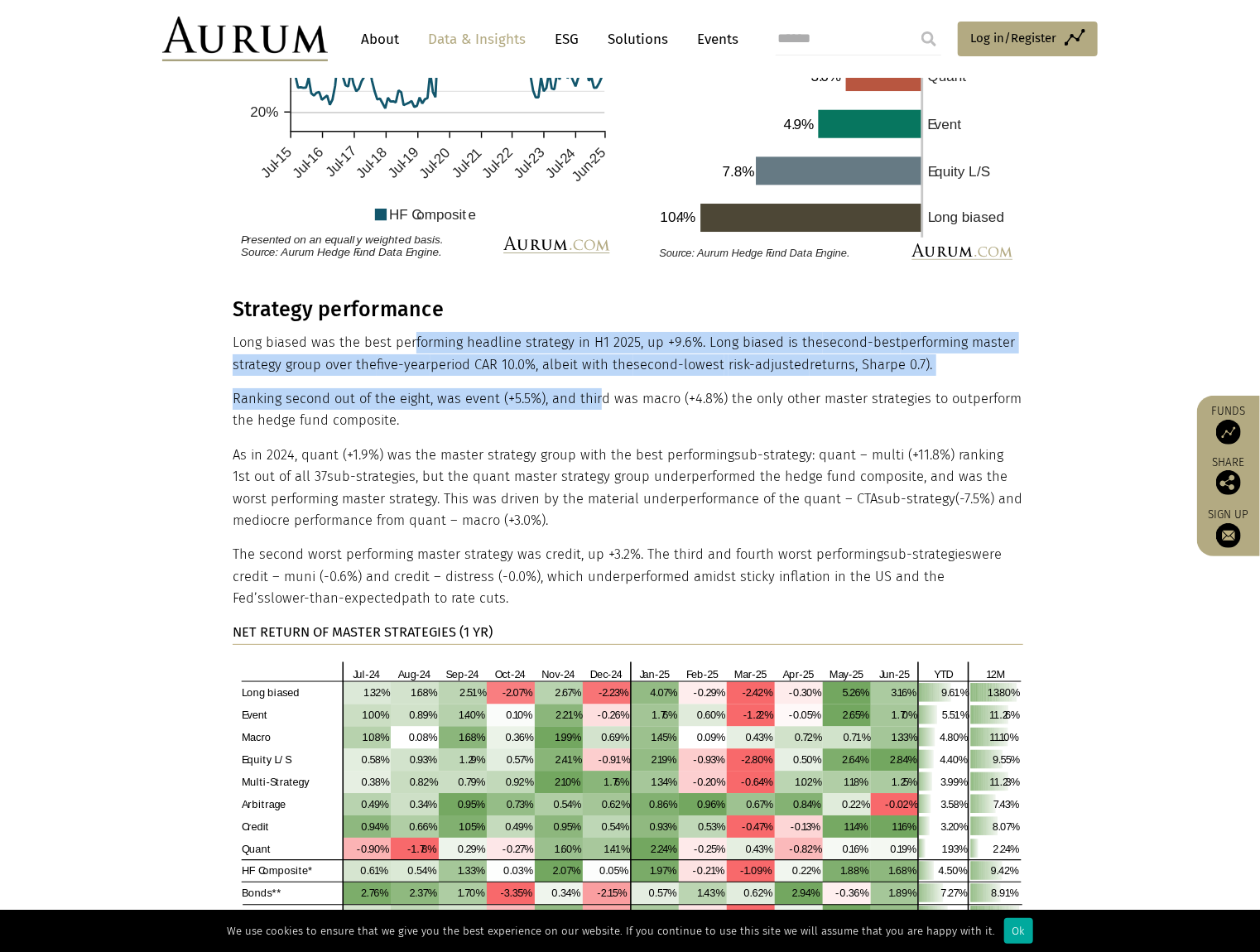drag, startPoint x: 411, startPoint y: 291, endPoint x: 598, endPoint y: 348, distance: 195.49425 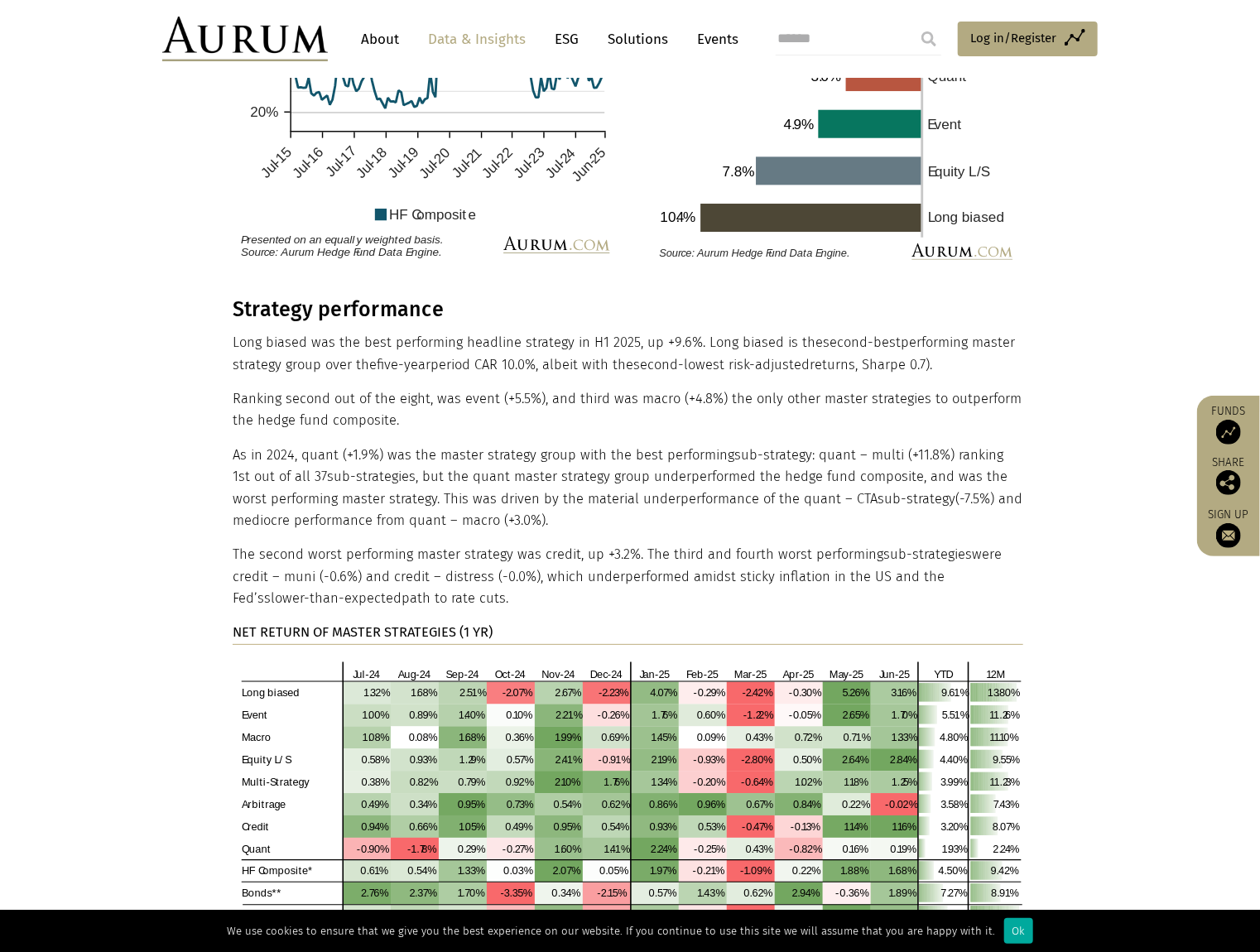 click on "Ranking second out of the eight, was event (+5.5%), and third was macro (+4.8%) the only other master strategies to outperform the hedge fund composite." at bounding box center (628, 410) 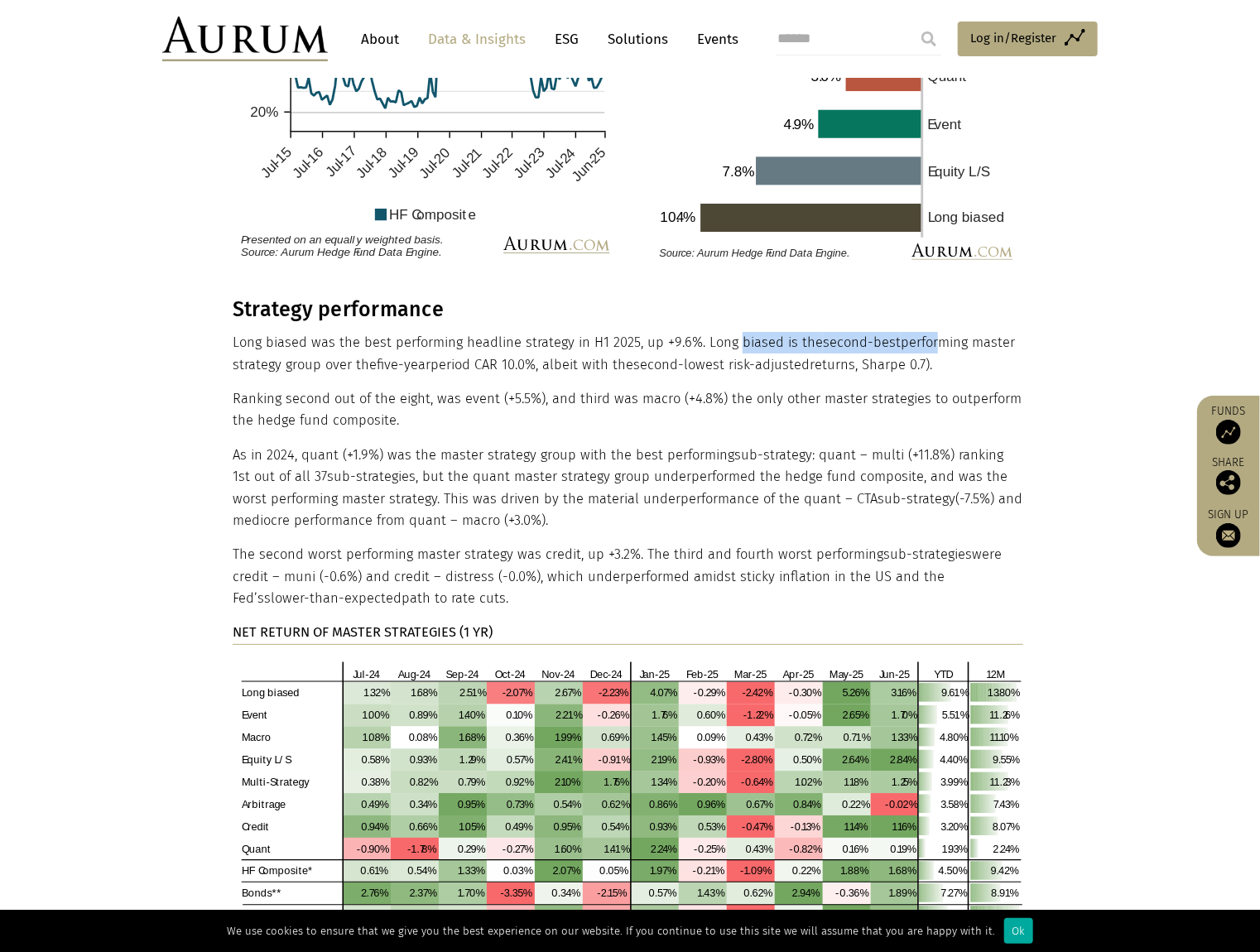 drag, startPoint x: 735, startPoint y: 290, endPoint x: 928, endPoint y: 305, distance: 193.58202 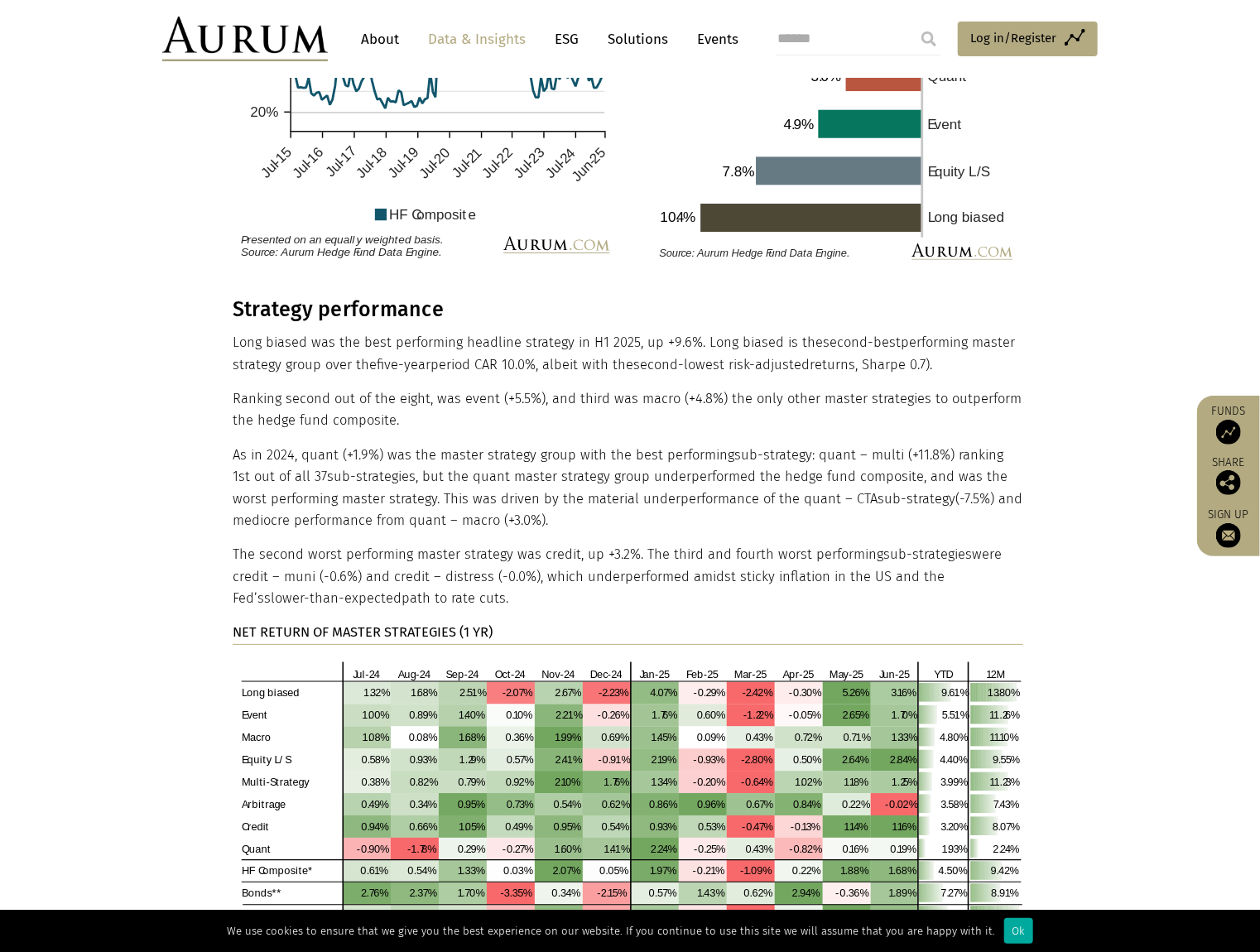 click on "Strategy performance
Long biased was the best performing headline strategy in H1 2025, up +9.6%. Long biased is the  second-best  performing master strategy group over the  five-year  period CAR 10.0%, albeit with the  second-lowest   risk-adjusted  returns, Sharpe 0.7).
Ranking second out of the eight, was event (+5.5%), and third was macro (+4.8%) the only other master strategies to outperform the hedge fund composite.
As in 2024, quant (+1.9%) was the master strategy group with the best performing  sub-strategy : quant – multi (+11.8%) ranking 1st out of all 37  sub-strategies , but the quant master strategy group underperformed the hedge fund composite, and was the worst performing master strategy. This was driven by the material underperformance of the quant – CTA  sub-strategy  (-7.5%) and mediocre performance from quant – macro (+3.0%).
The second worst performing master strategy was credit, up +3.2%. The third and fourth worst performing  sub-strategies" at bounding box center (630, 636) 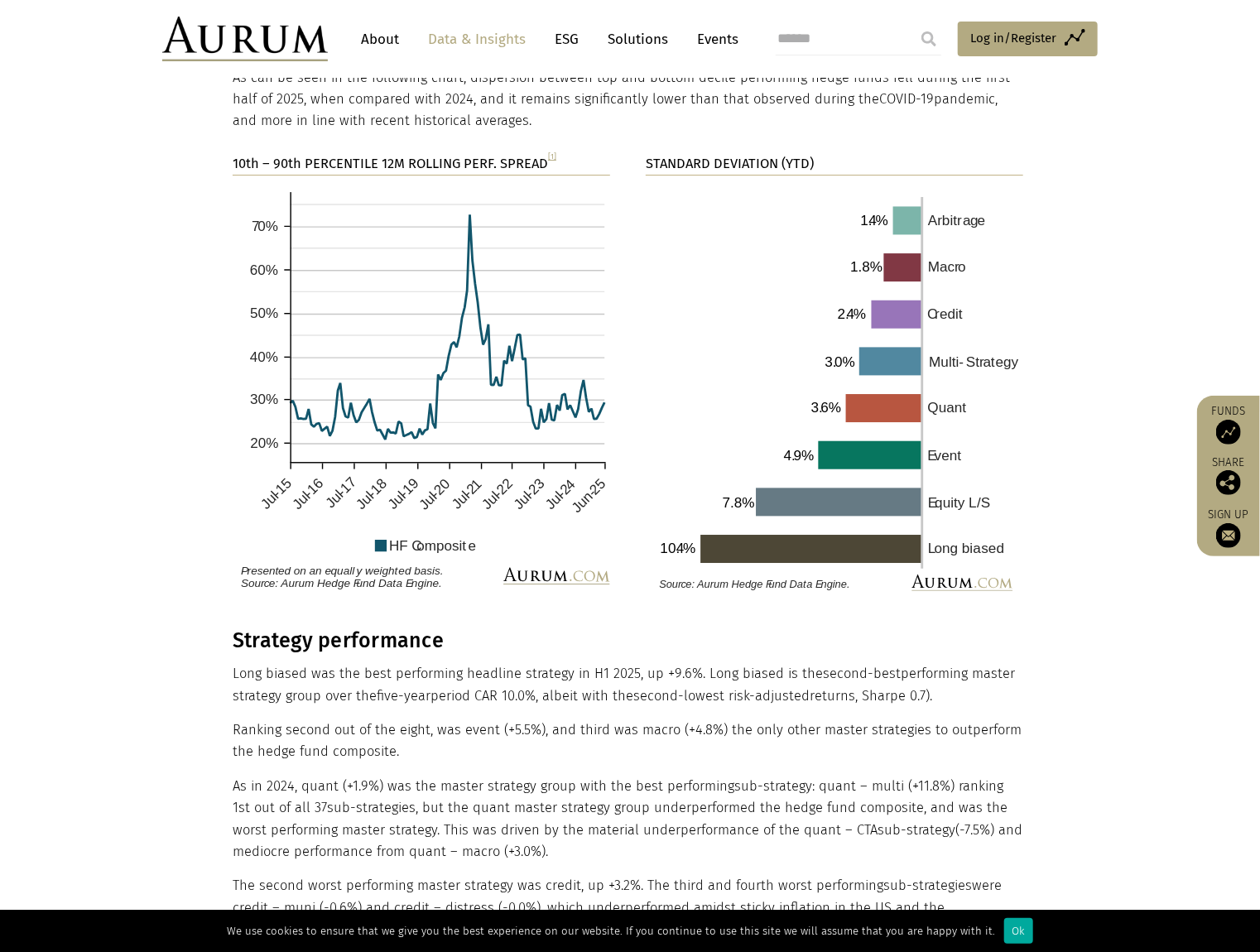 scroll, scrollTop: 2460, scrollLeft: 0, axis: vertical 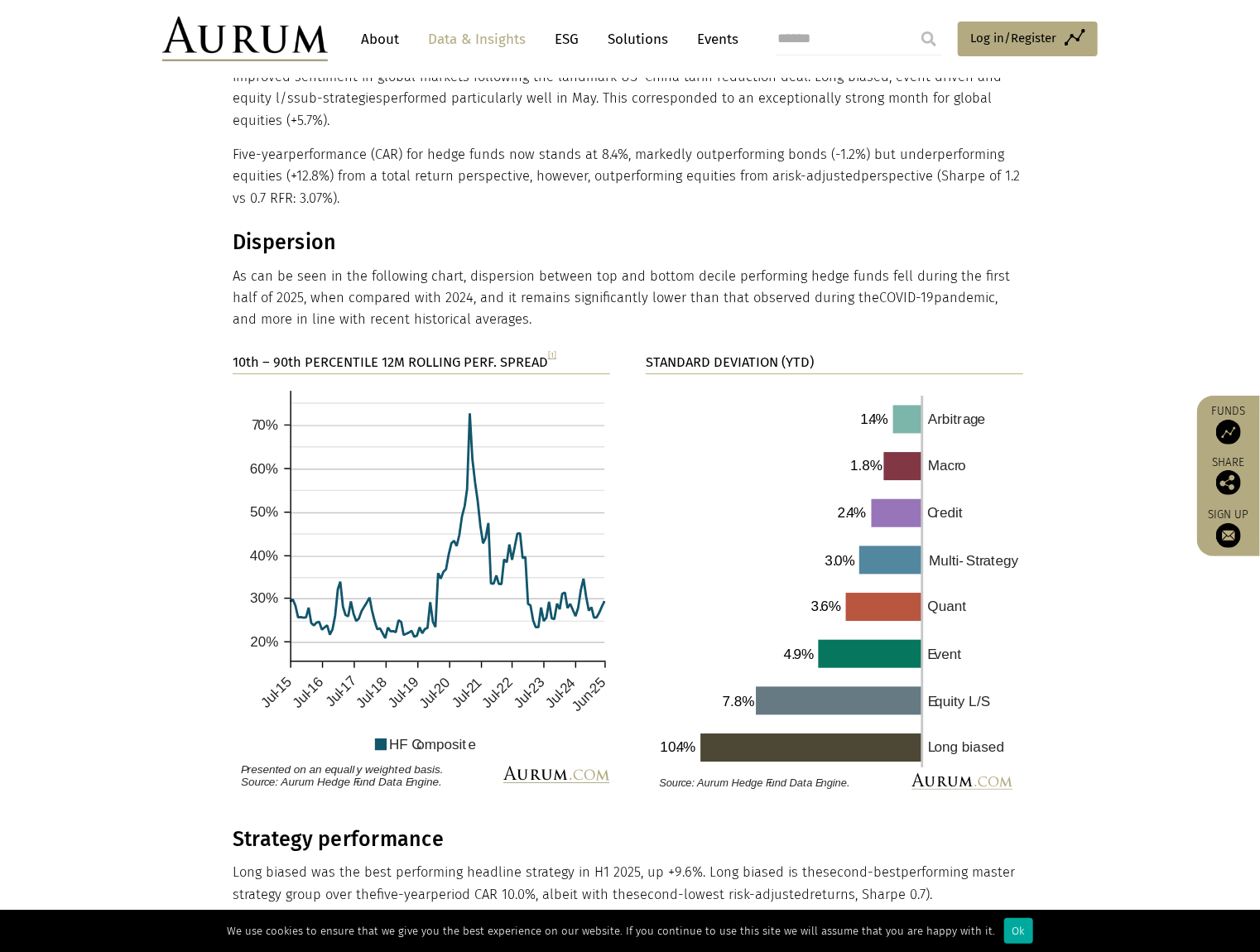 click at bounding box center [834, 596] 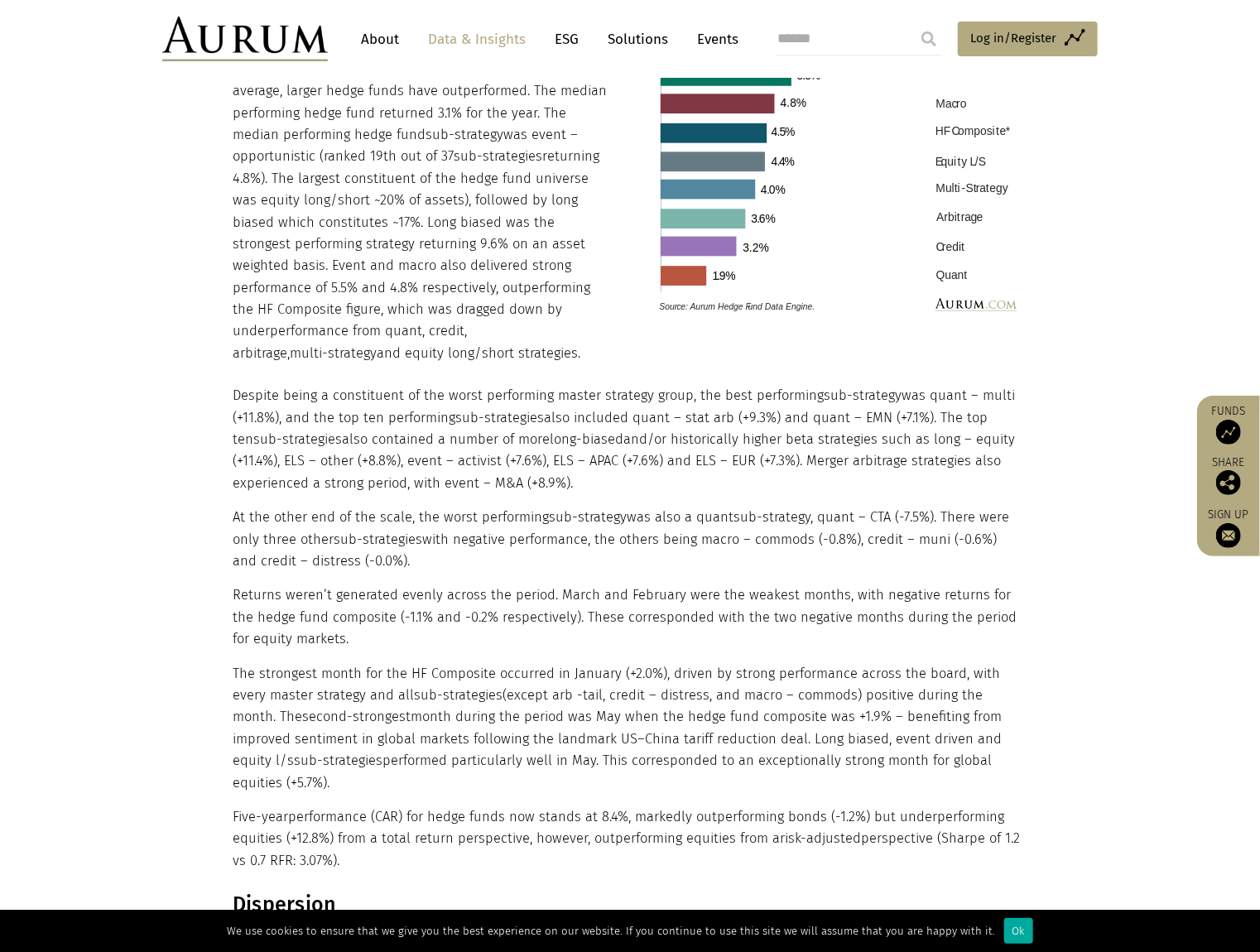 scroll, scrollTop: 1666, scrollLeft: 0, axis: vertical 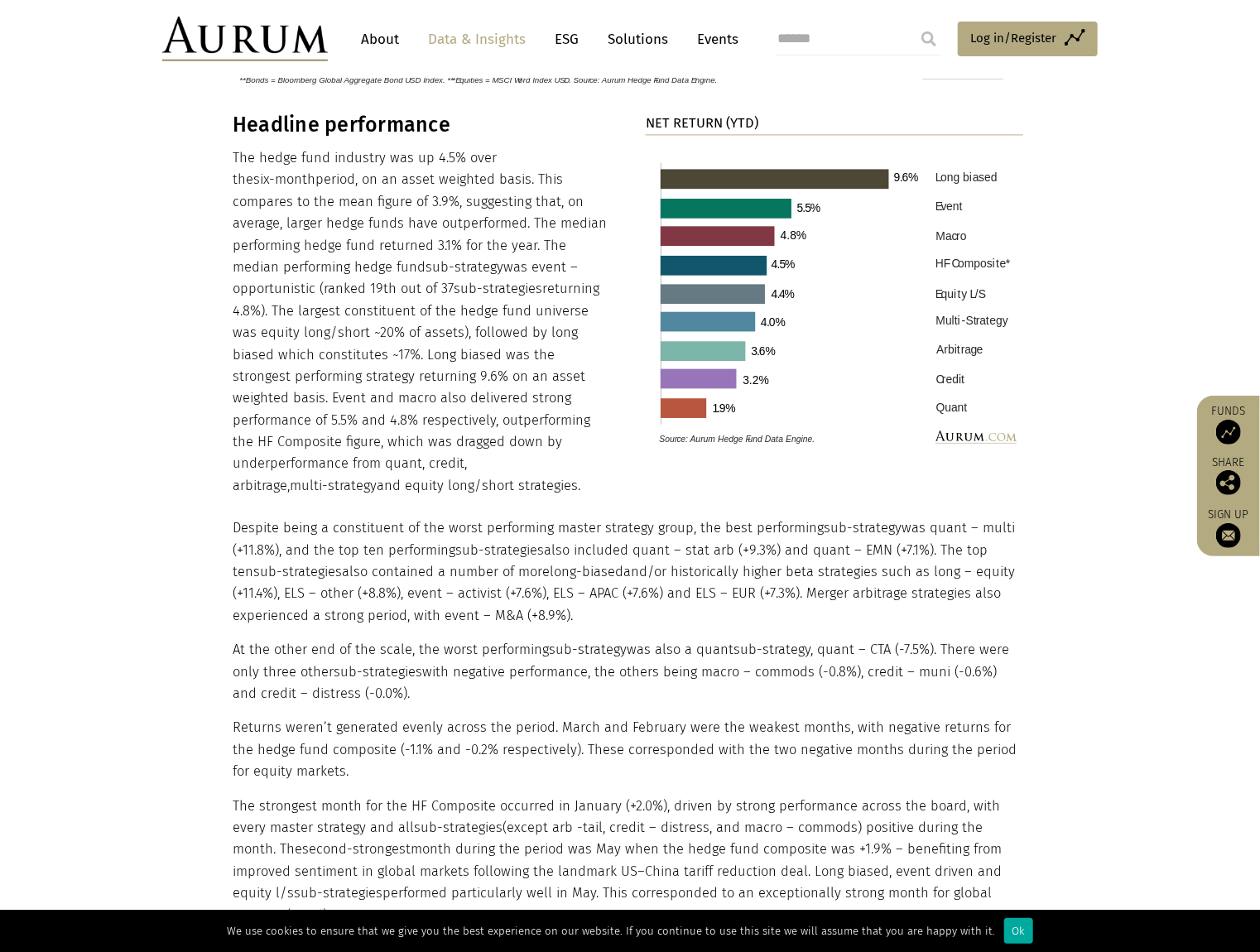click at bounding box center [834, 300] 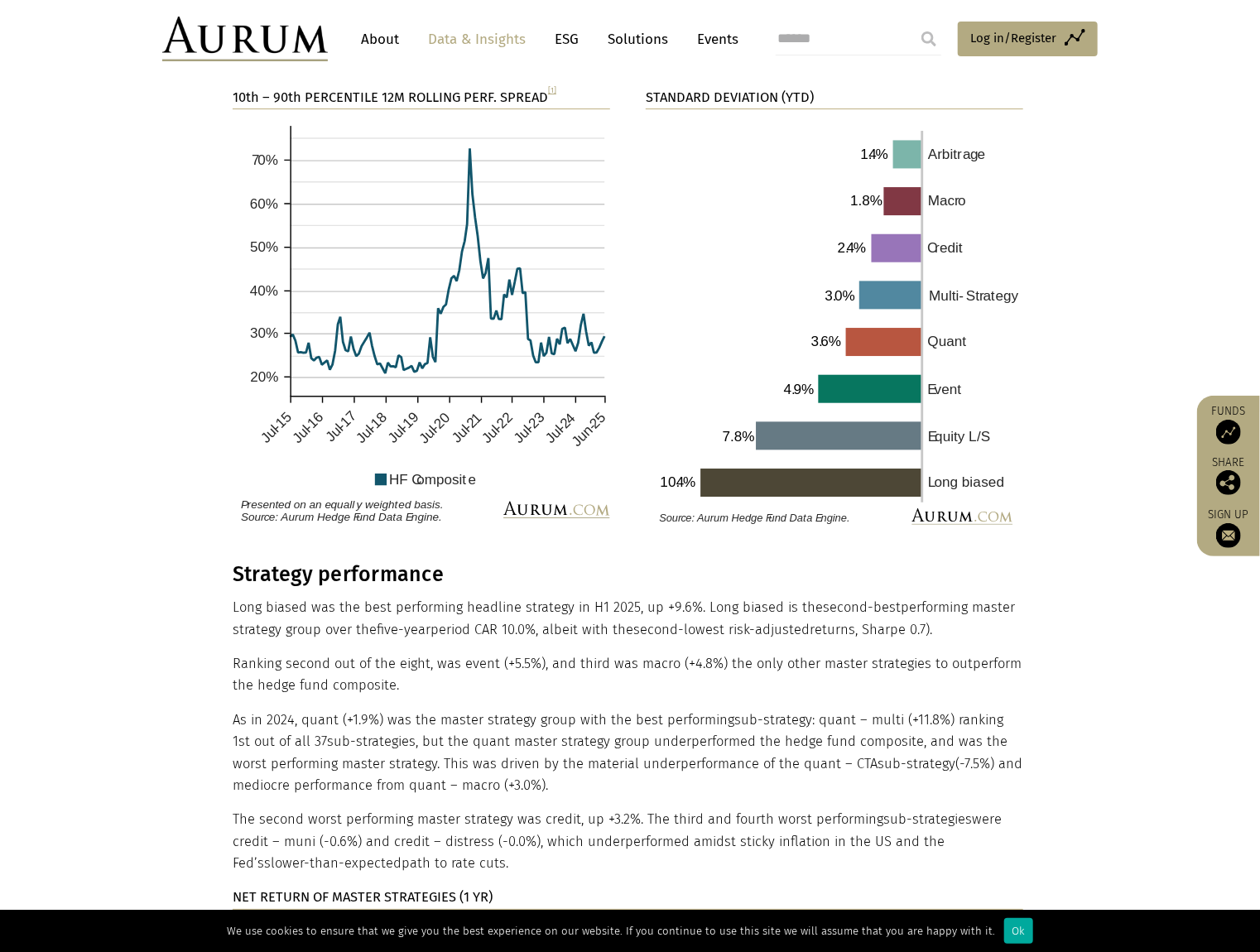 scroll, scrollTop: 2659, scrollLeft: 0, axis: vertical 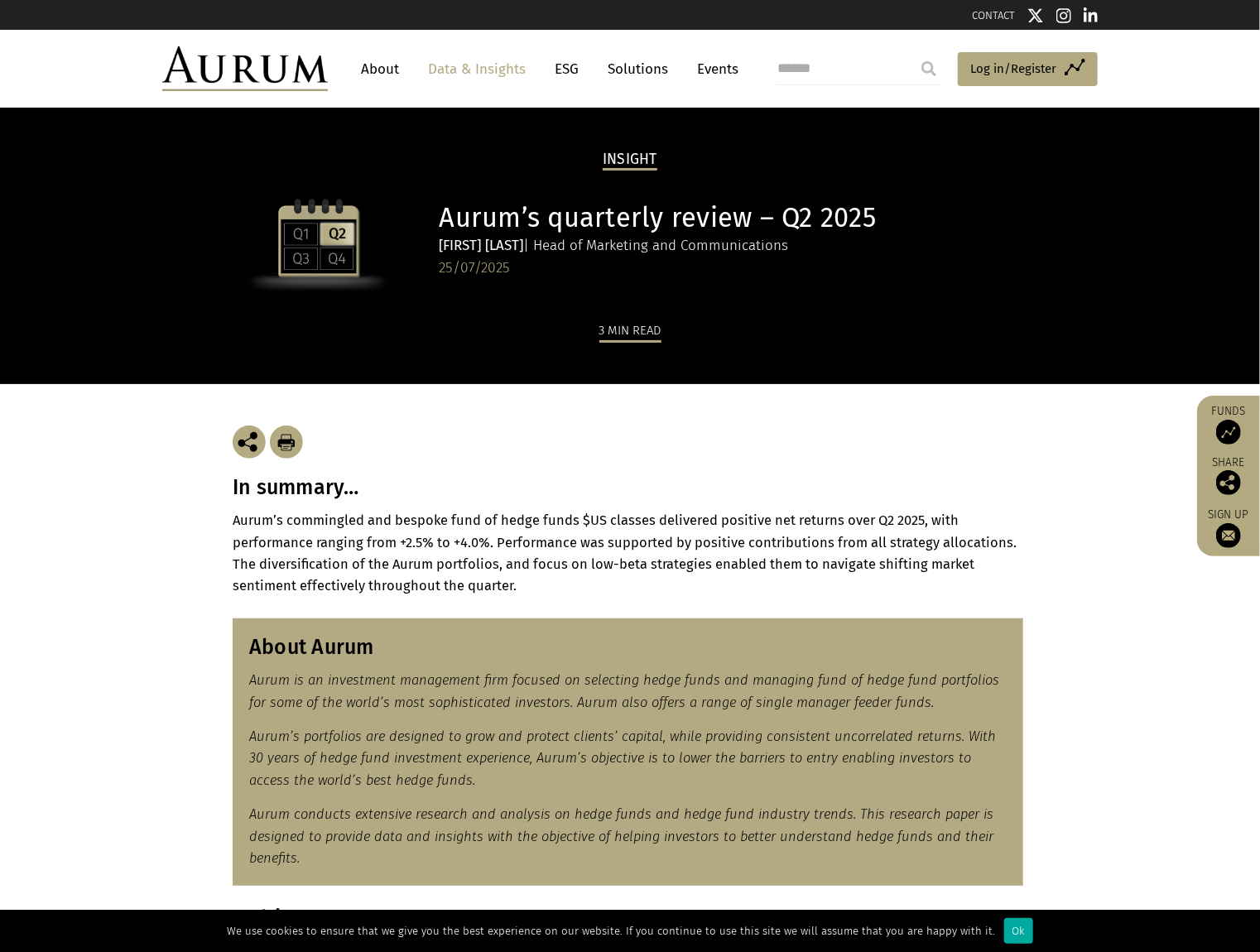 click on "About" at bounding box center (380, 69) 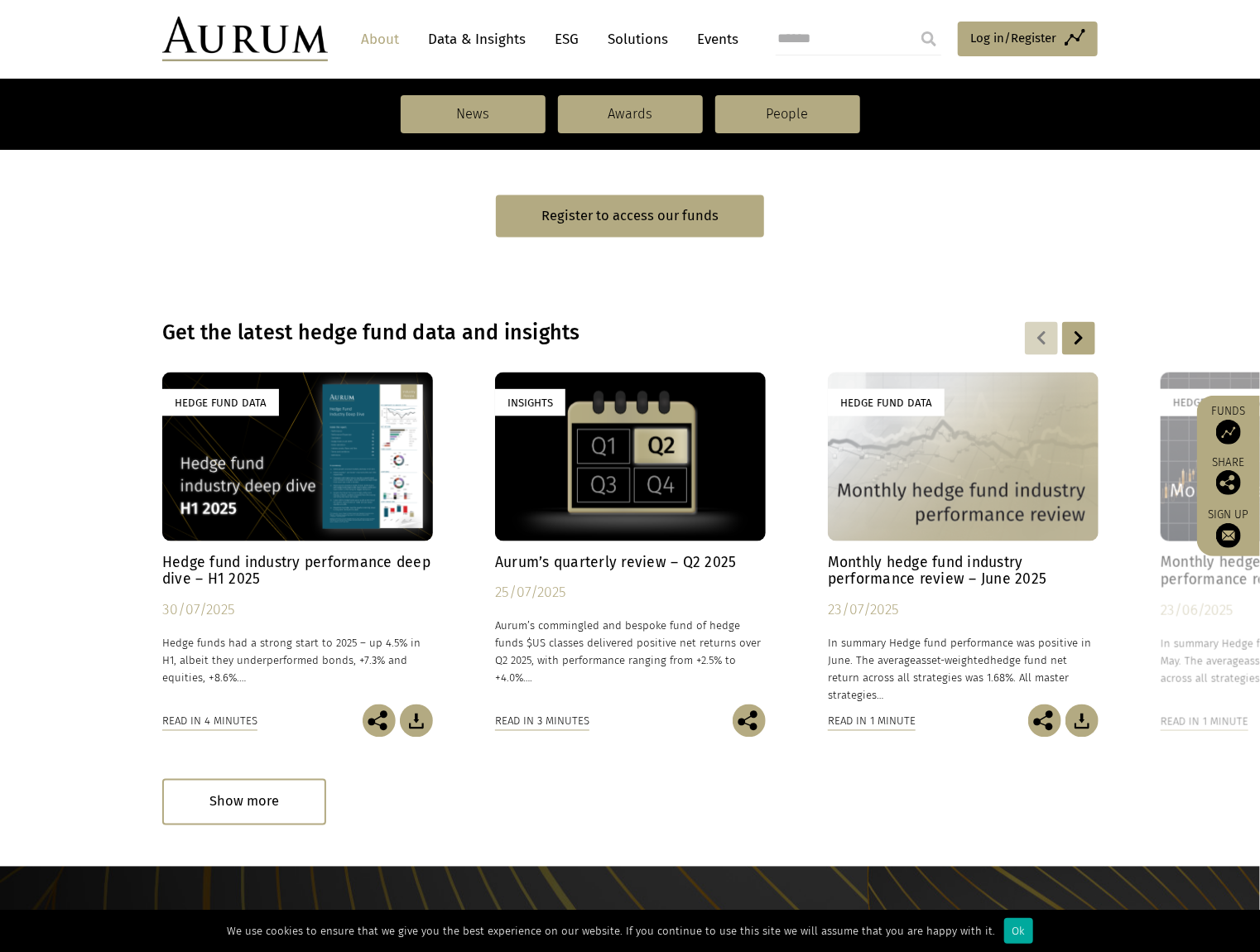 scroll, scrollTop: 1060, scrollLeft: 0, axis: vertical 